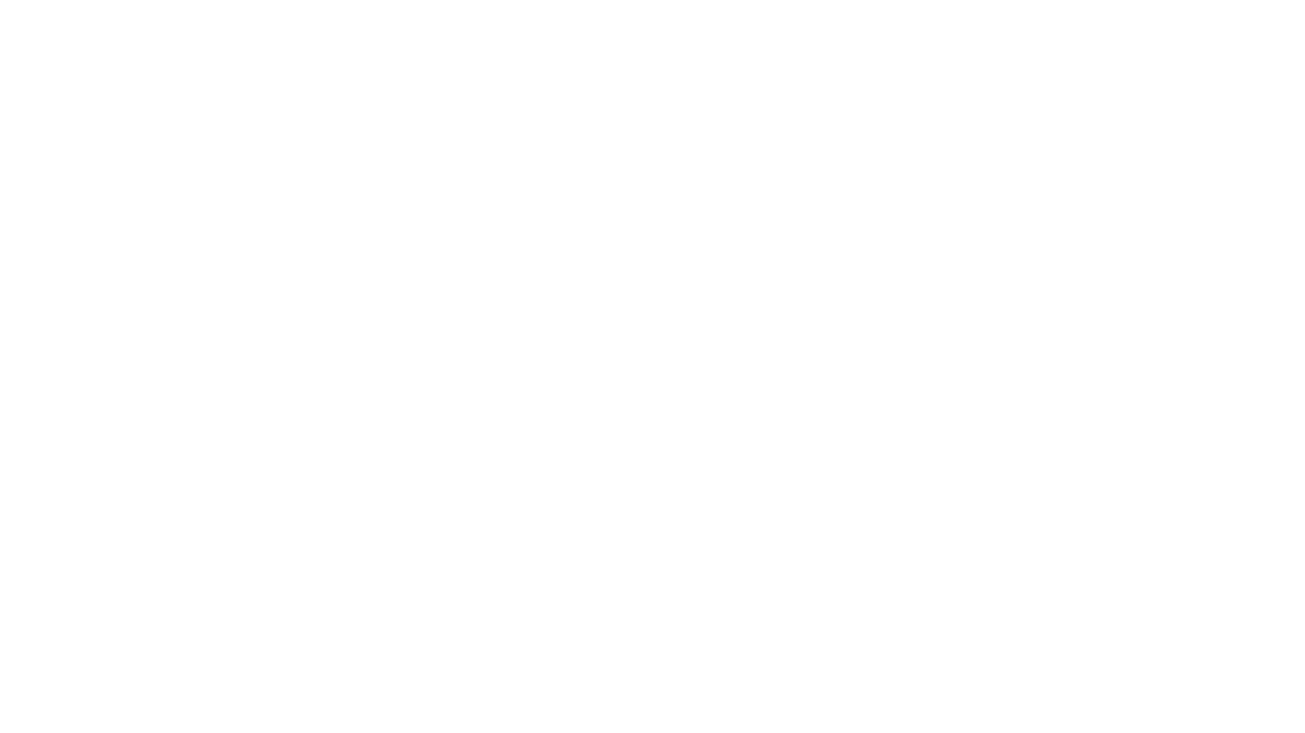 scroll, scrollTop: 0, scrollLeft: 0, axis: both 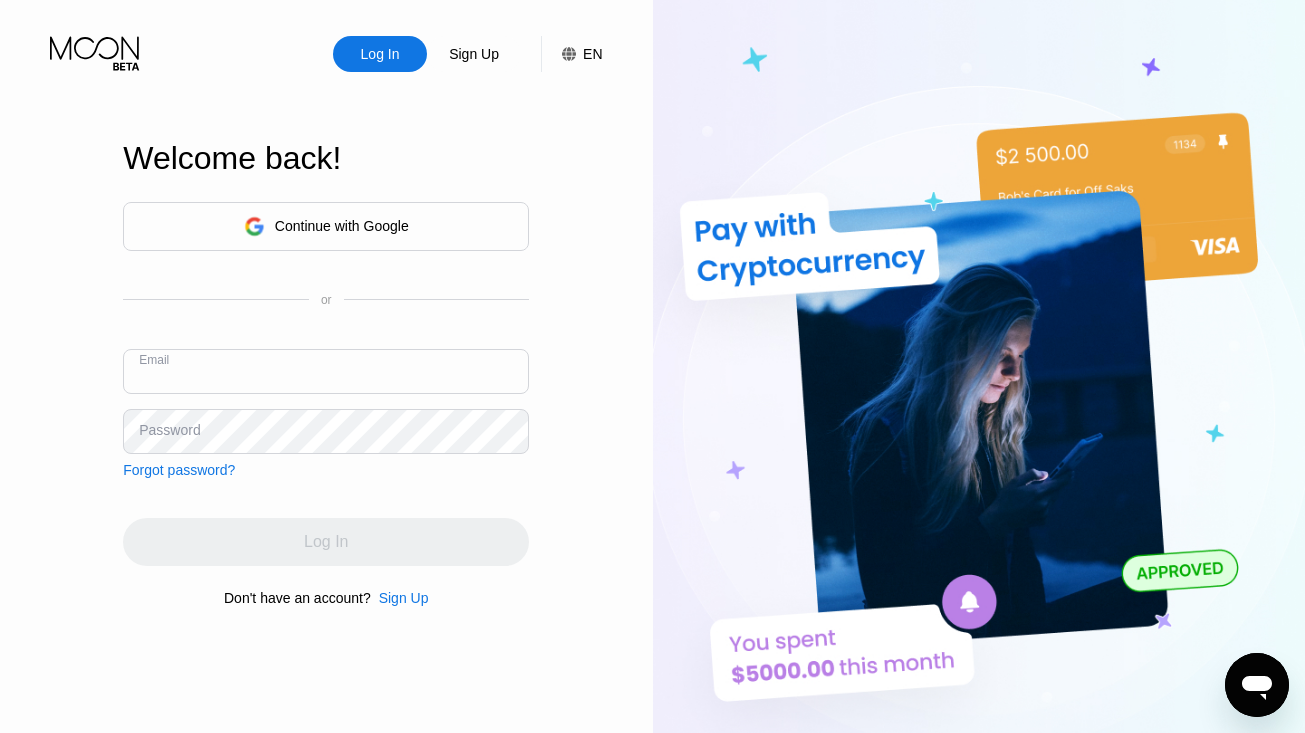 type on "vlf.518+coinbase@gmail.com" 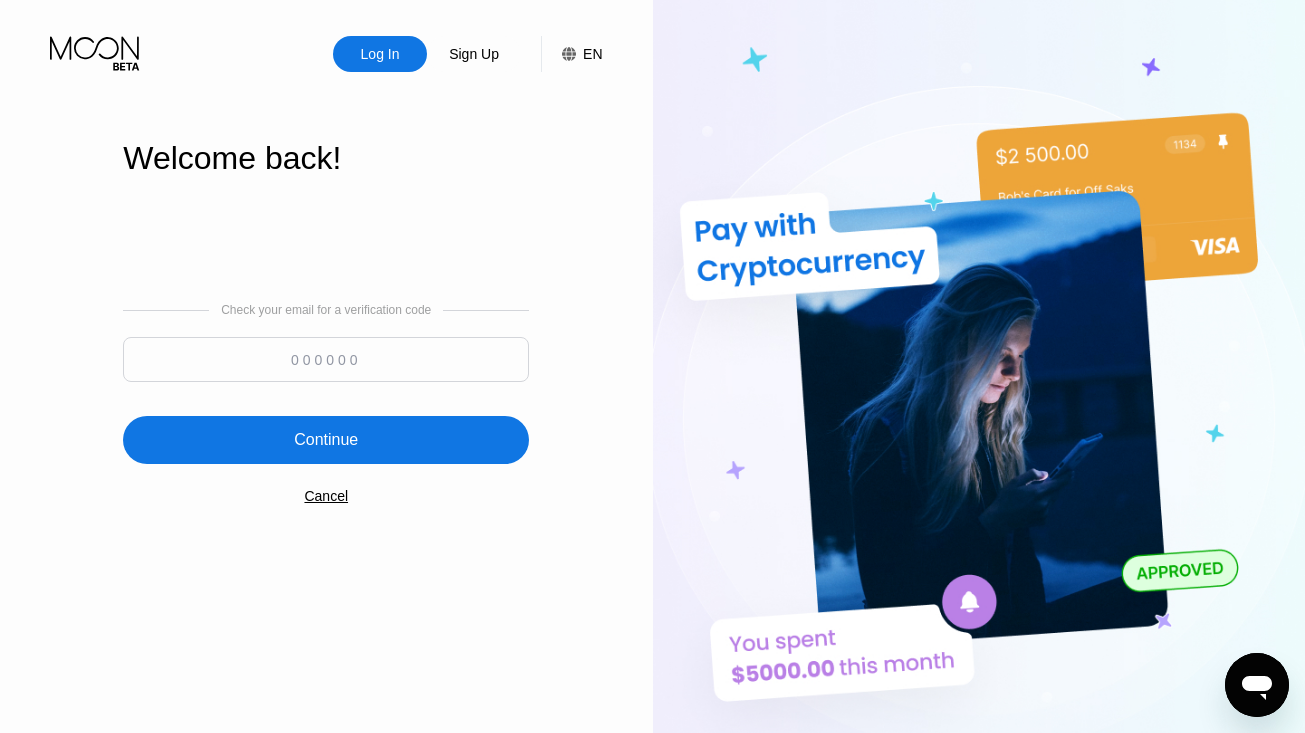 click at bounding box center [326, 359] 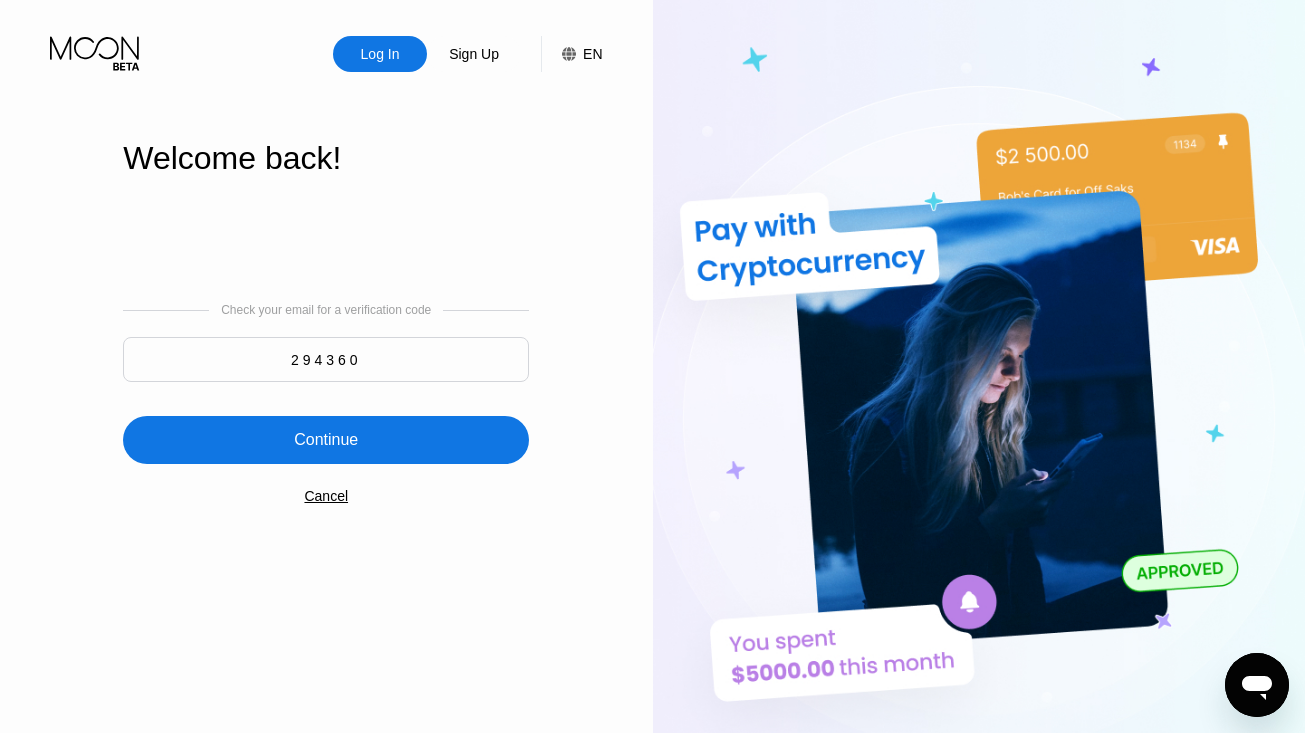 type on "294360" 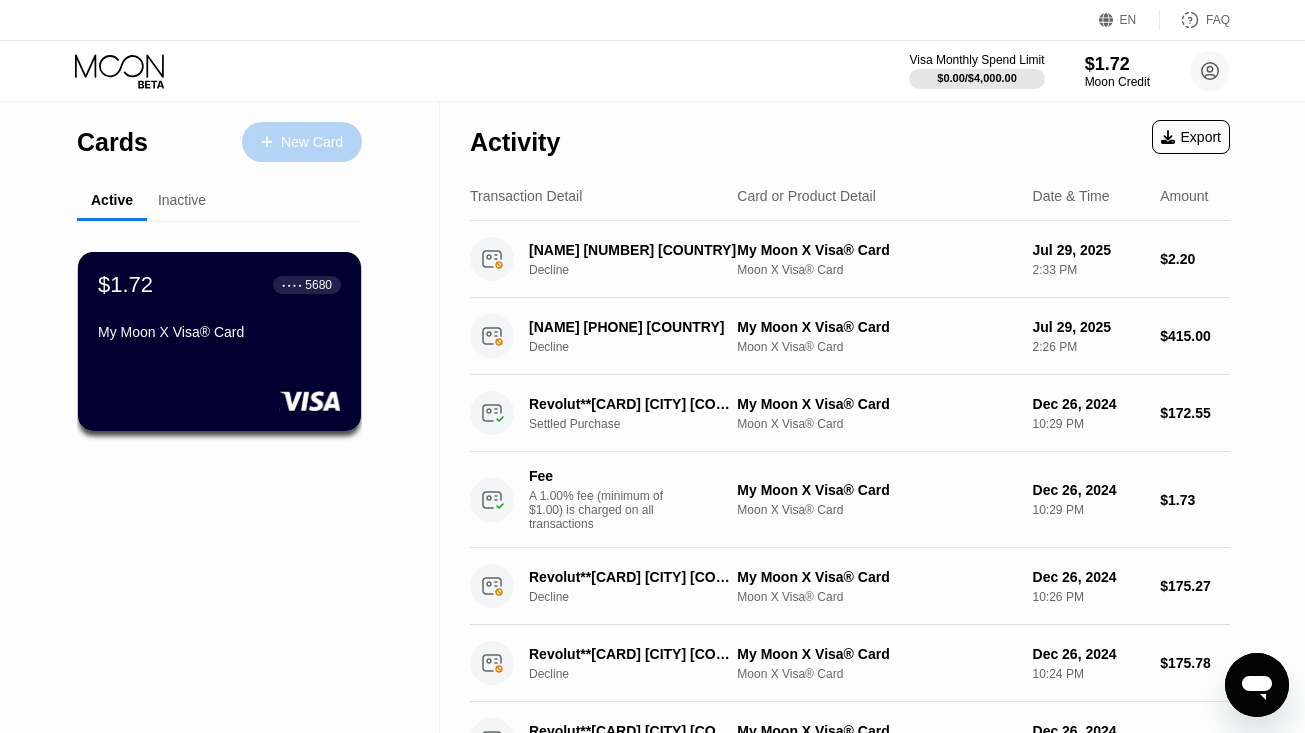 click on "New Card" at bounding box center [302, 142] 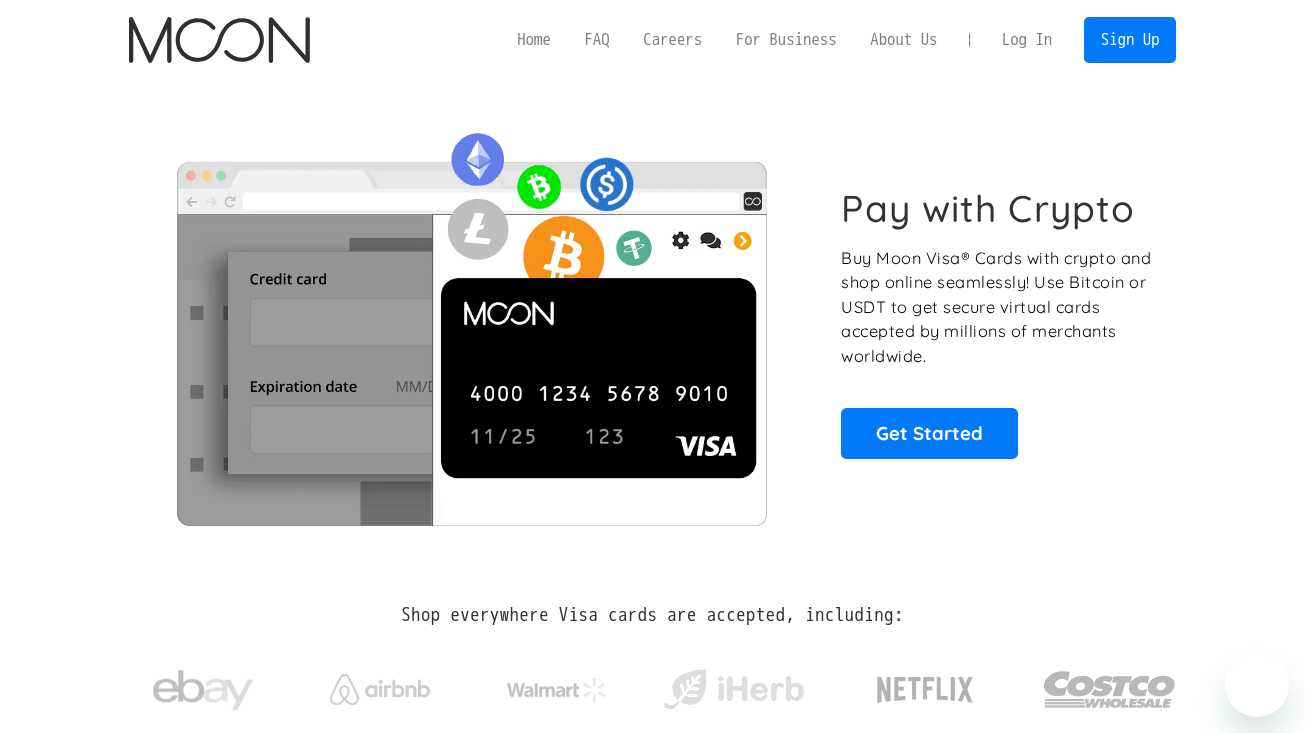 scroll, scrollTop: 0, scrollLeft: 0, axis: both 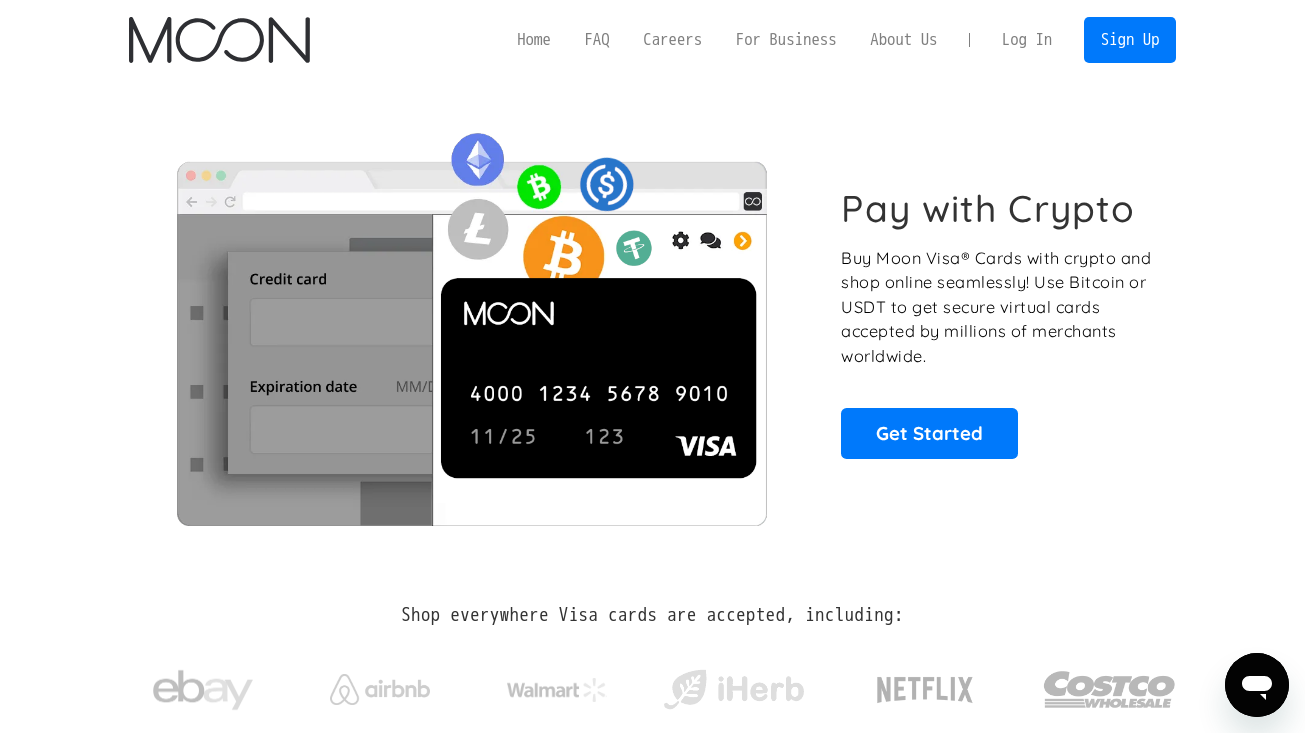 click on "Log In" at bounding box center [1027, 40] 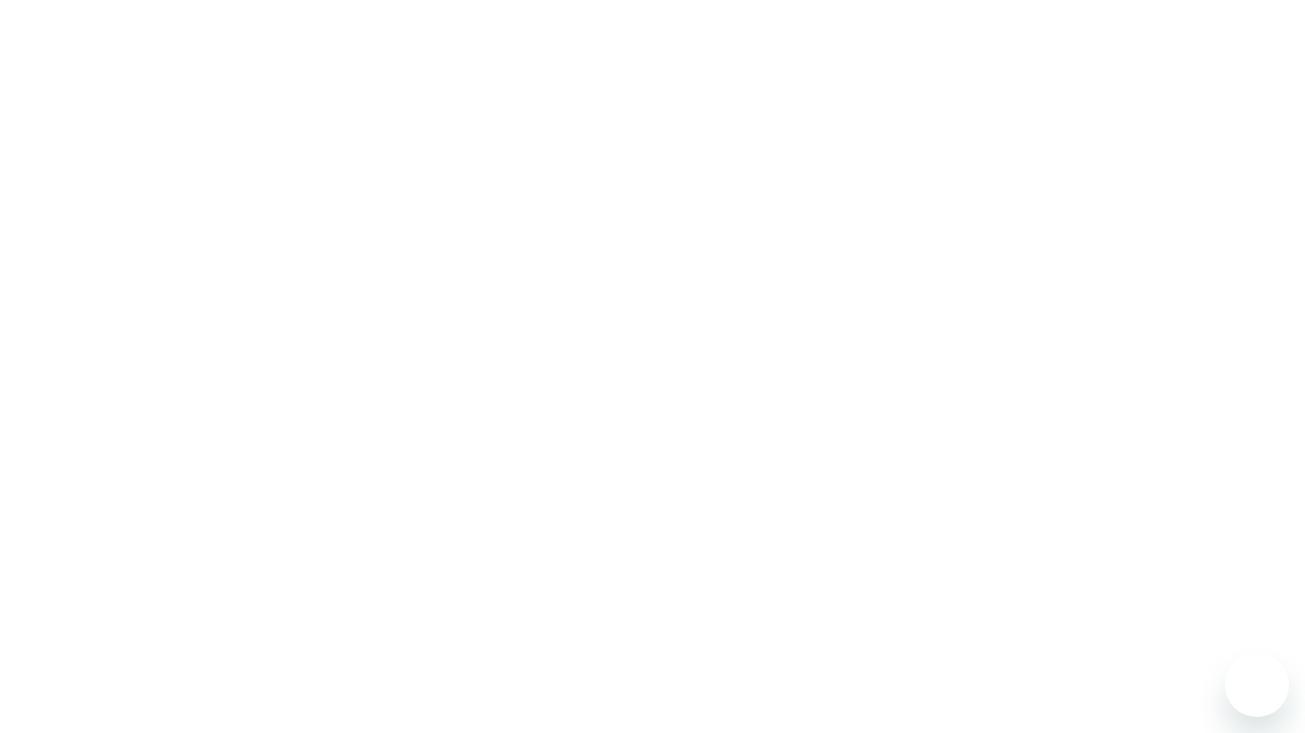 scroll, scrollTop: 0, scrollLeft: 0, axis: both 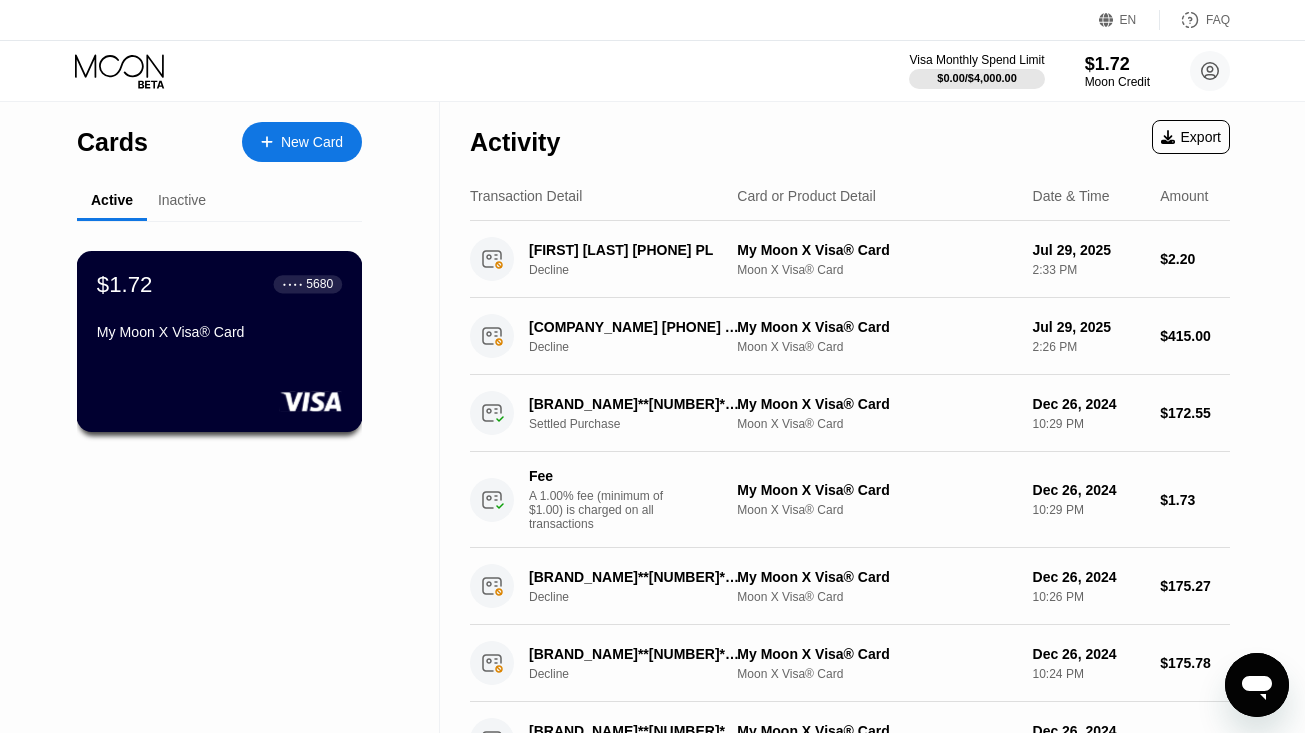 click on "My Moon X Visa® Card" at bounding box center [219, 332] 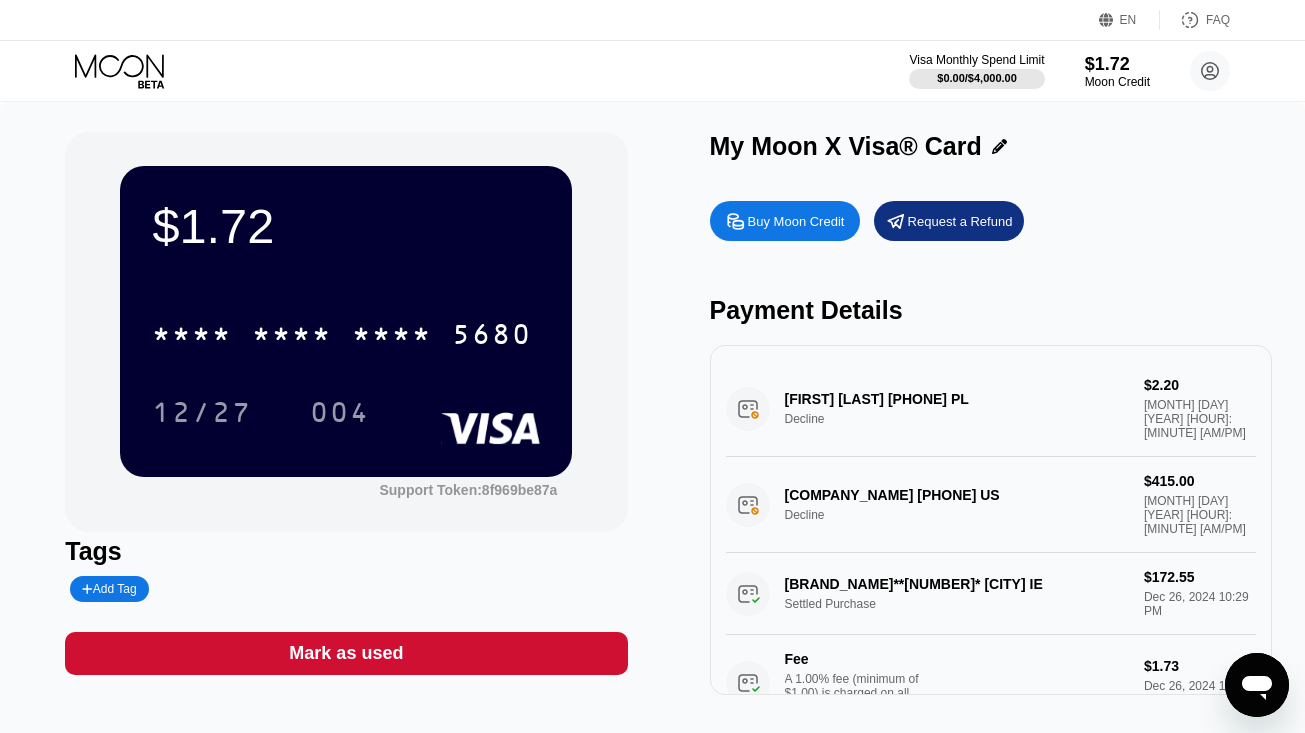 click on "[COMPANY_NAME]              [PHONE]   US Decline $[AMOUNT] [MONTH] [DAY], [YEAR] [HOUR]:[MINUTE] [AM/PM]" at bounding box center [991, 505] 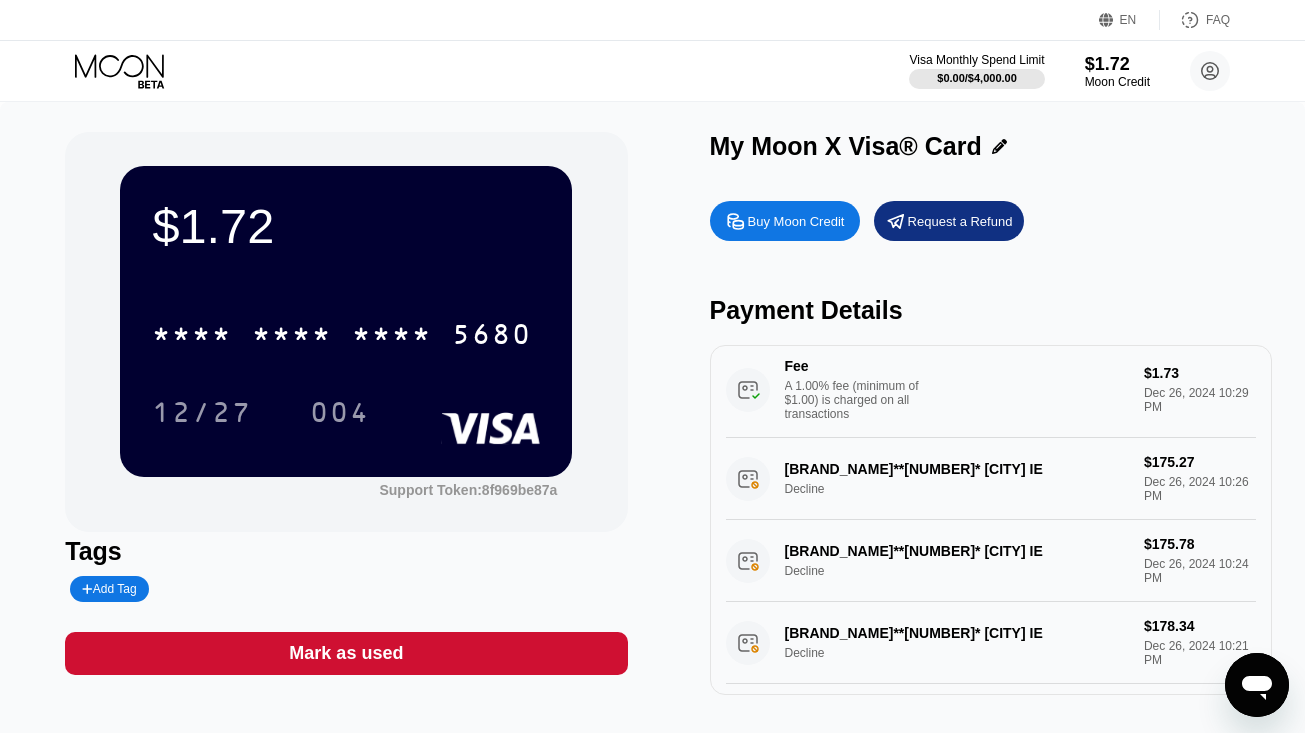scroll, scrollTop: 292, scrollLeft: 0, axis: vertical 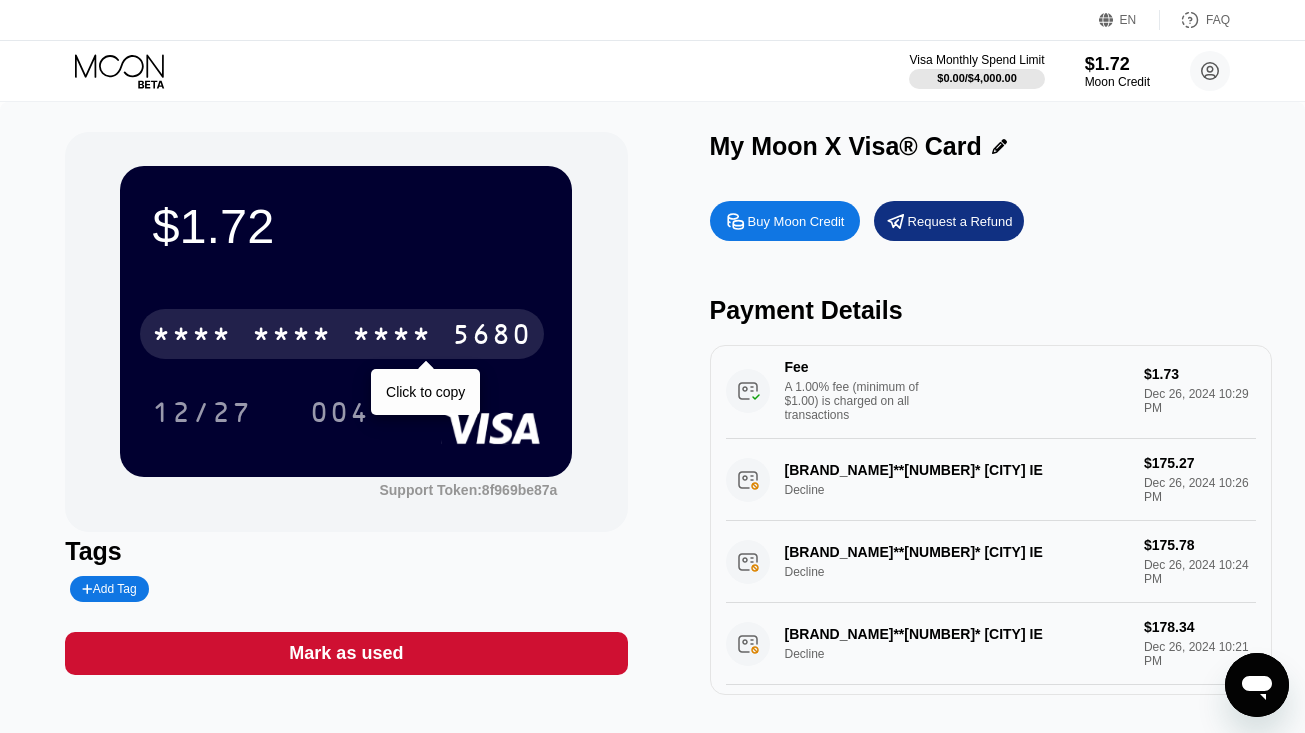 click on "* * * * * * * * * * * * 5680" at bounding box center (342, 334) 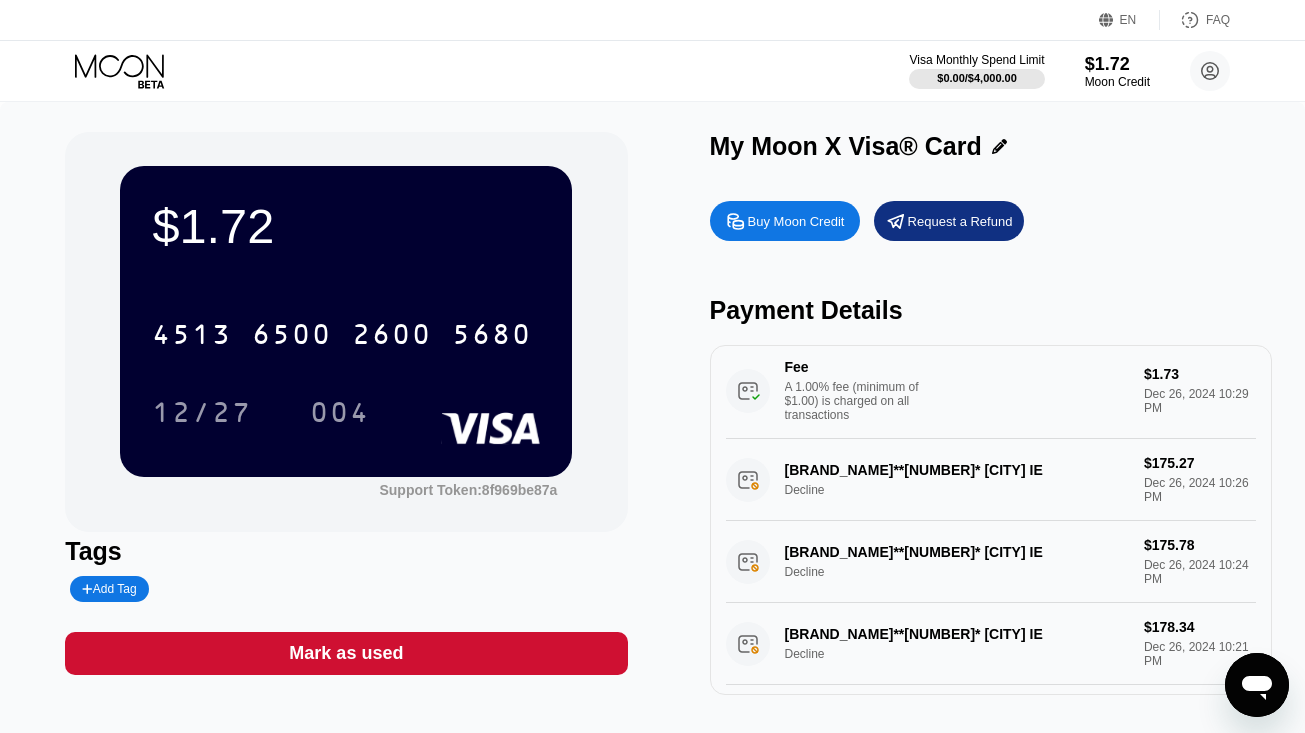 click on "Buy Moon Credit" at bounding box center [796, 221] 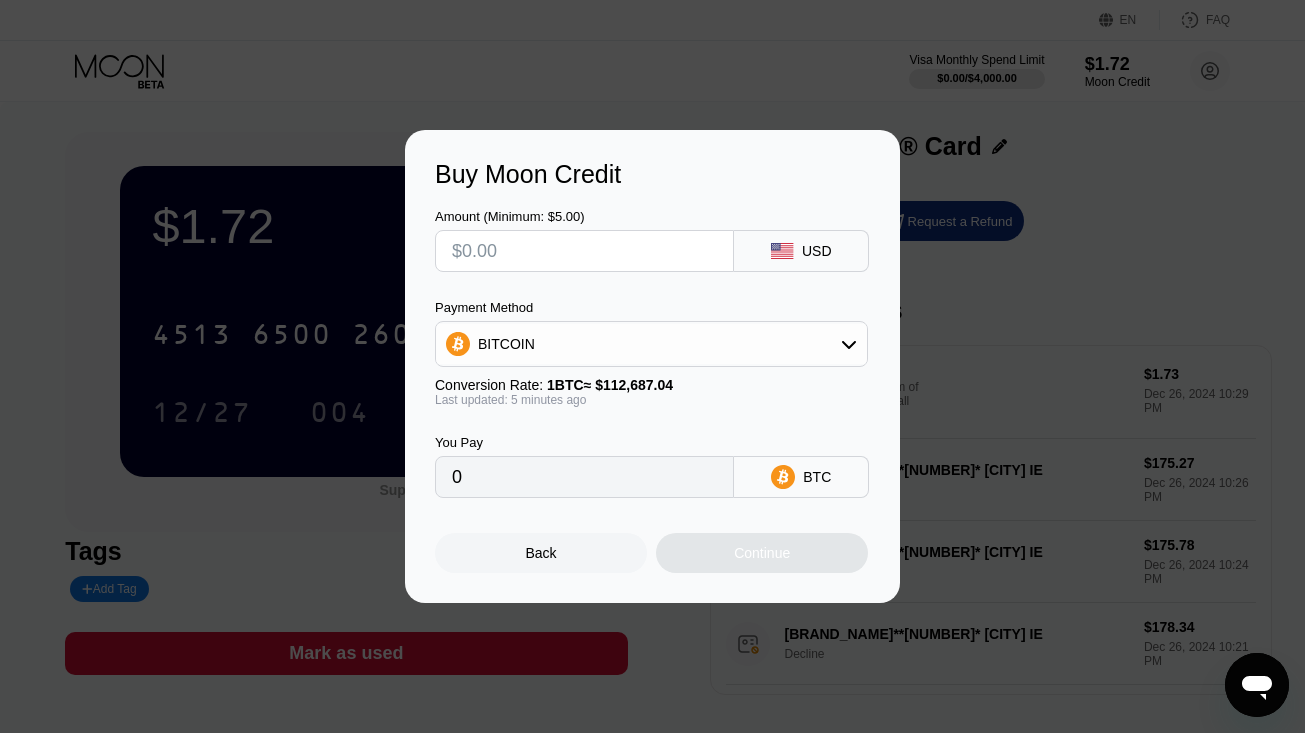 click on "BITCOIN" at bounding box center (651, 344) 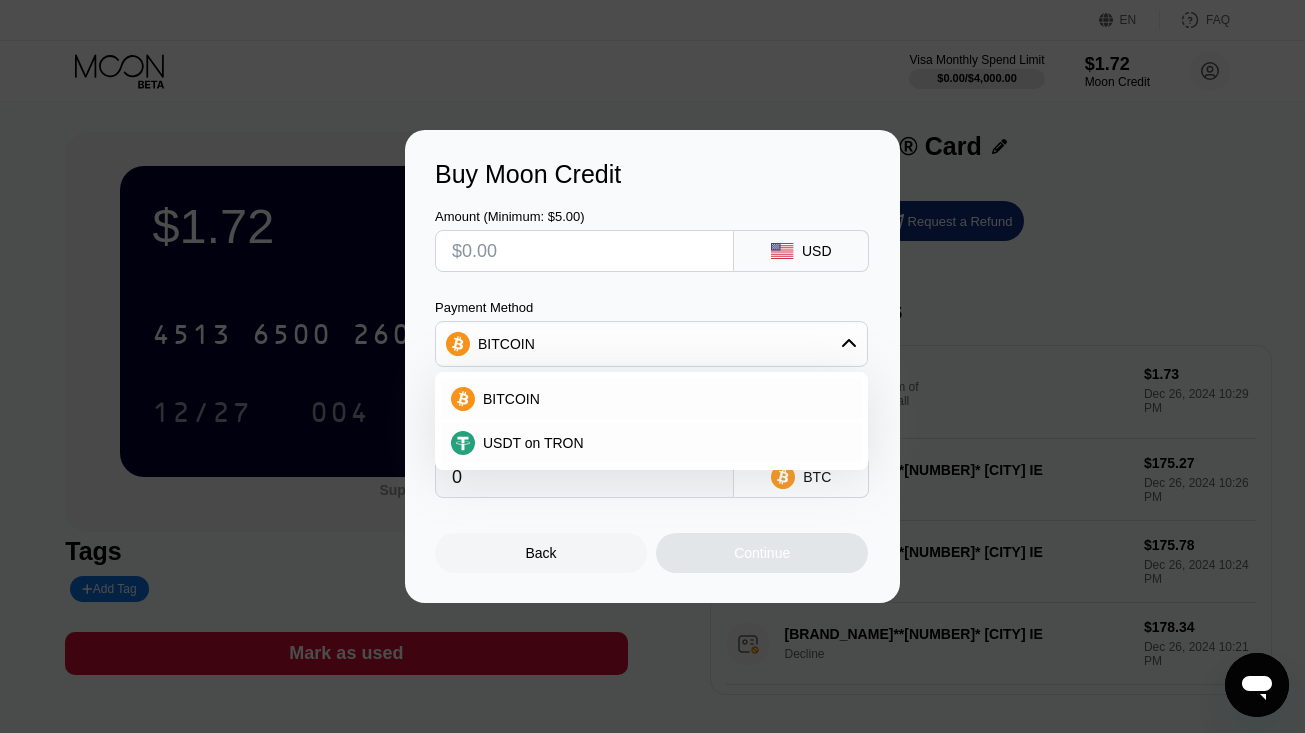 click on "Payment Method" at bounding box center (651, 307) 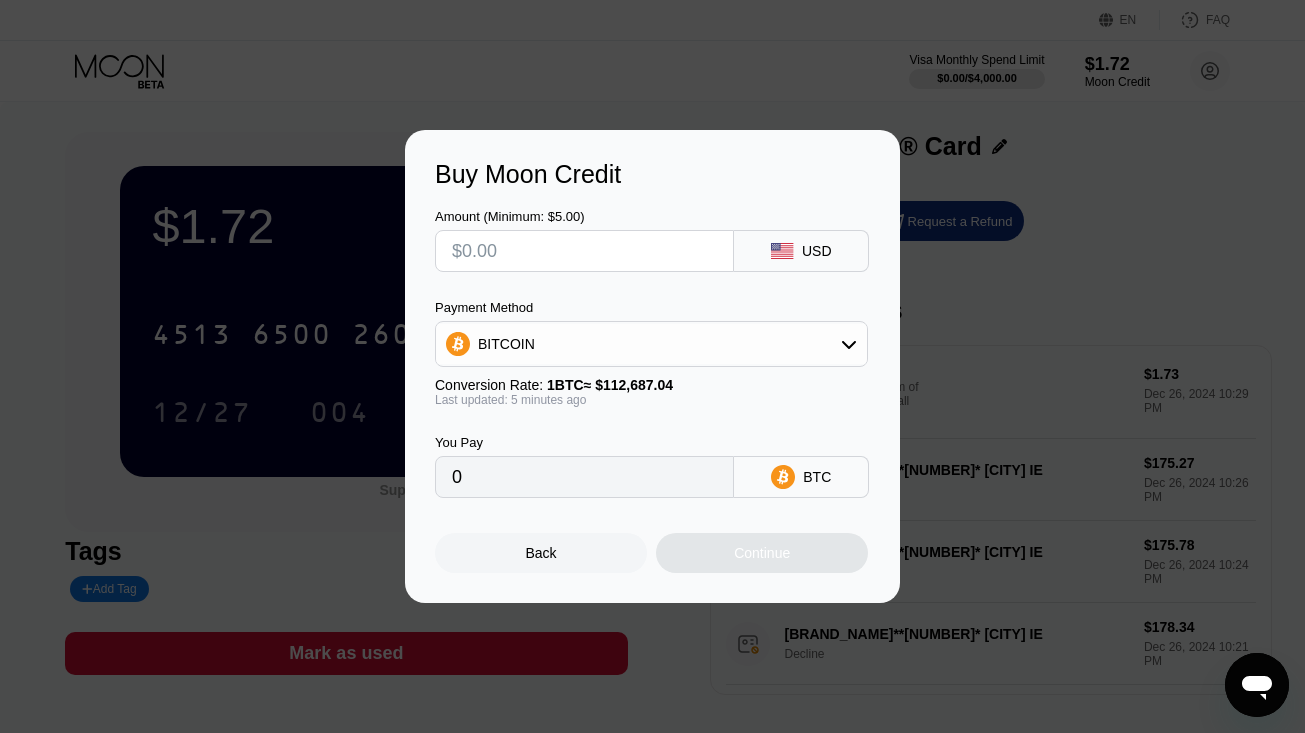 click on "BITCOIN" at bounding box center (651, 344) 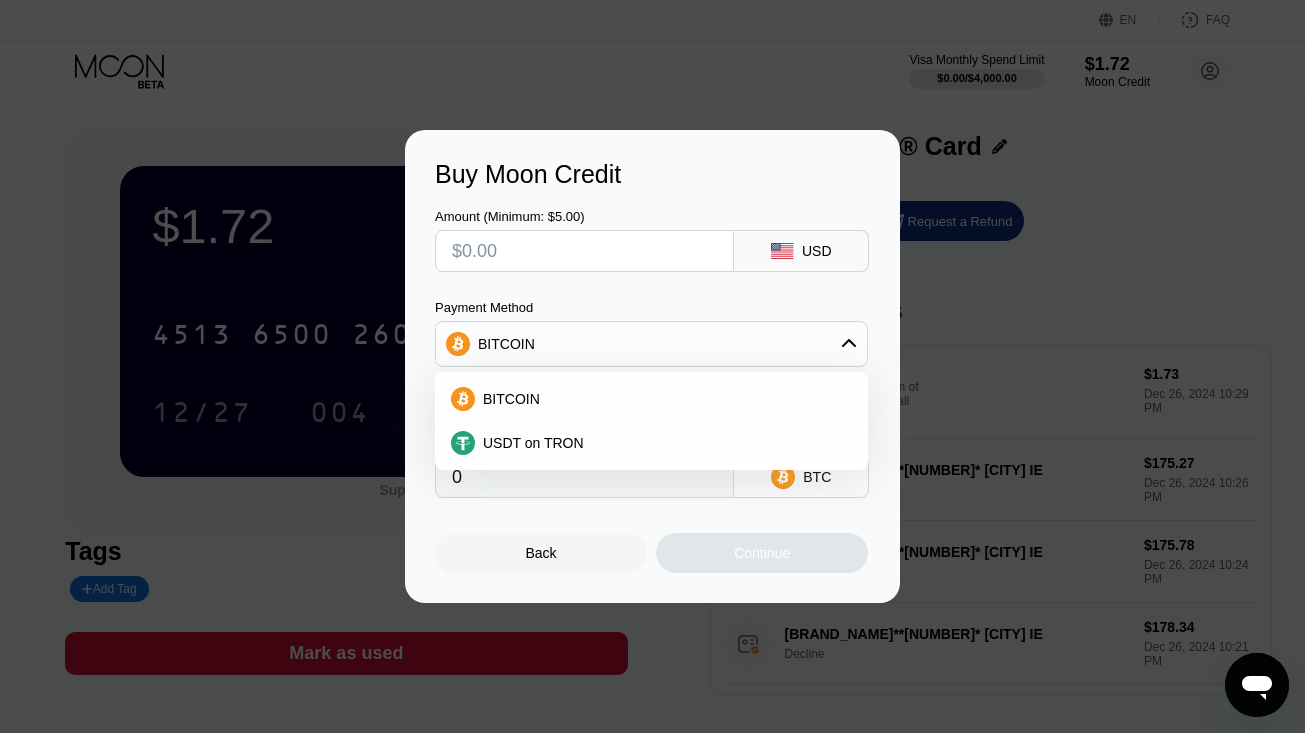 click on "Payment Method" at bounding box center [651, 307] 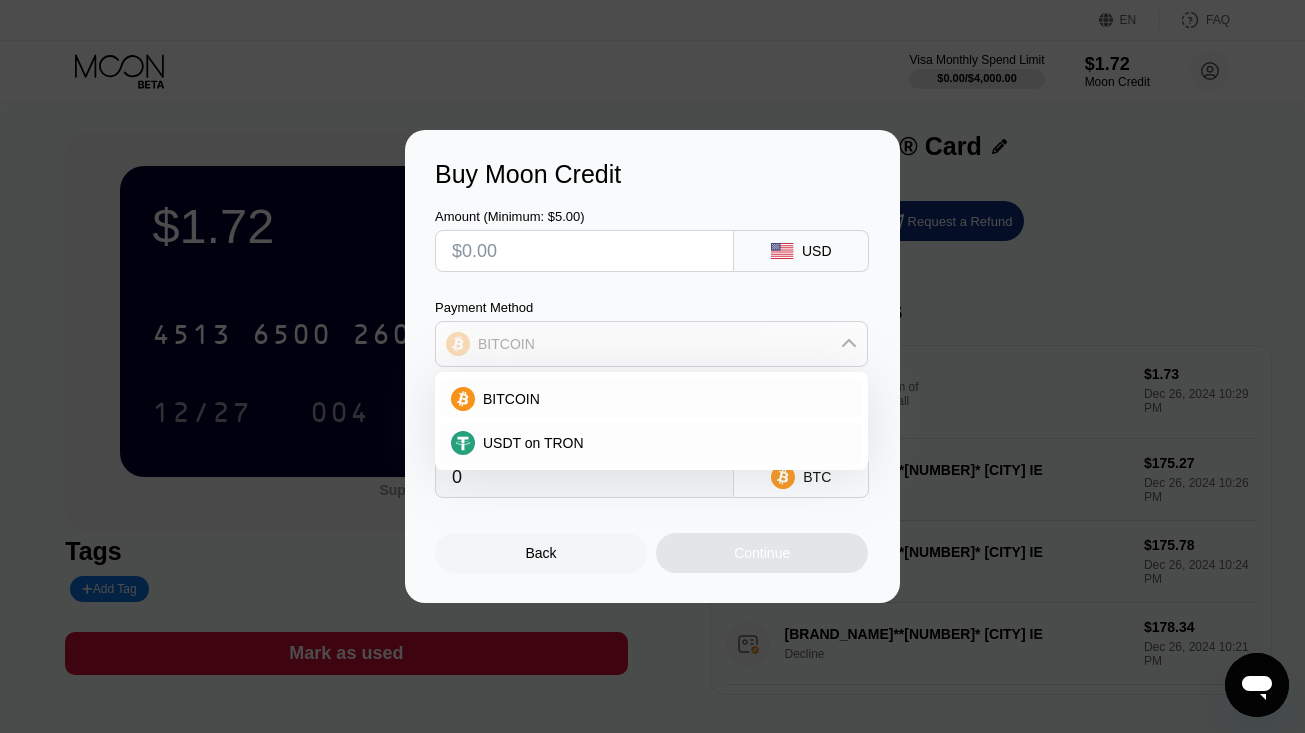click on "BITCOIN" at bounding box center [651, 344] 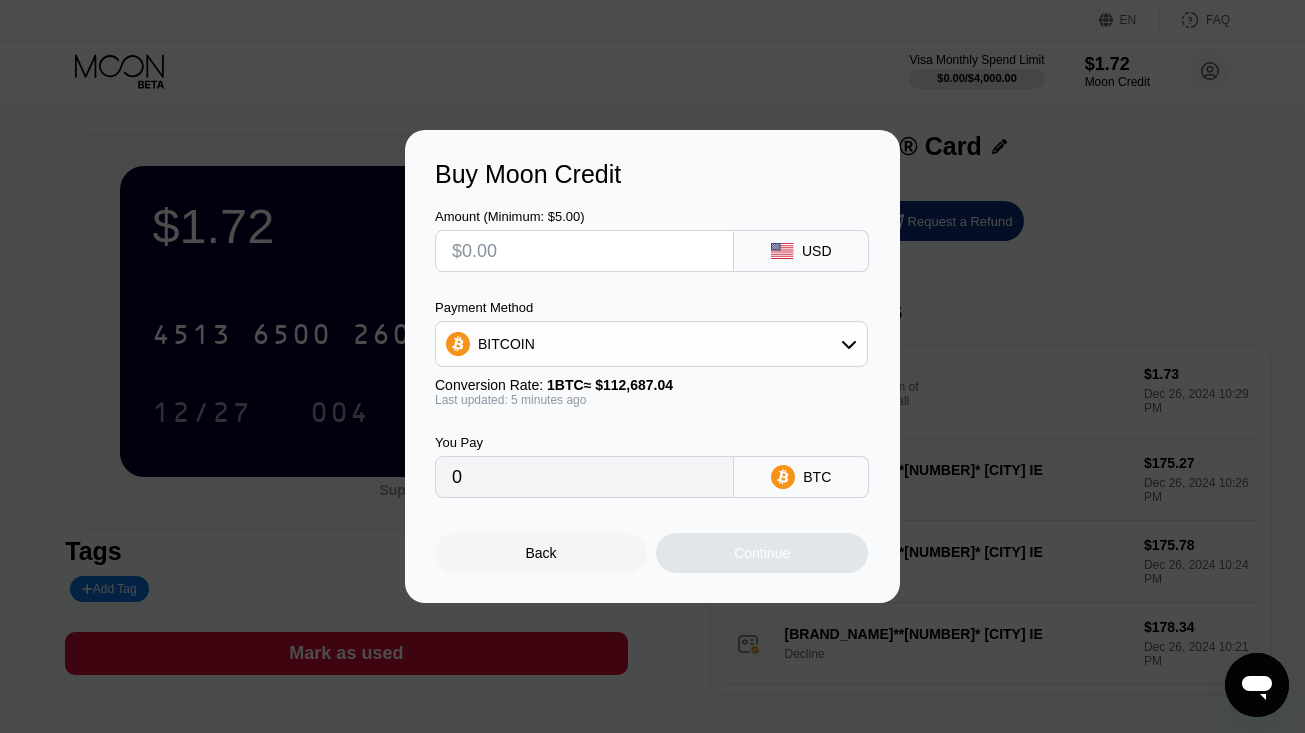 click at bounding box center [584, 251] 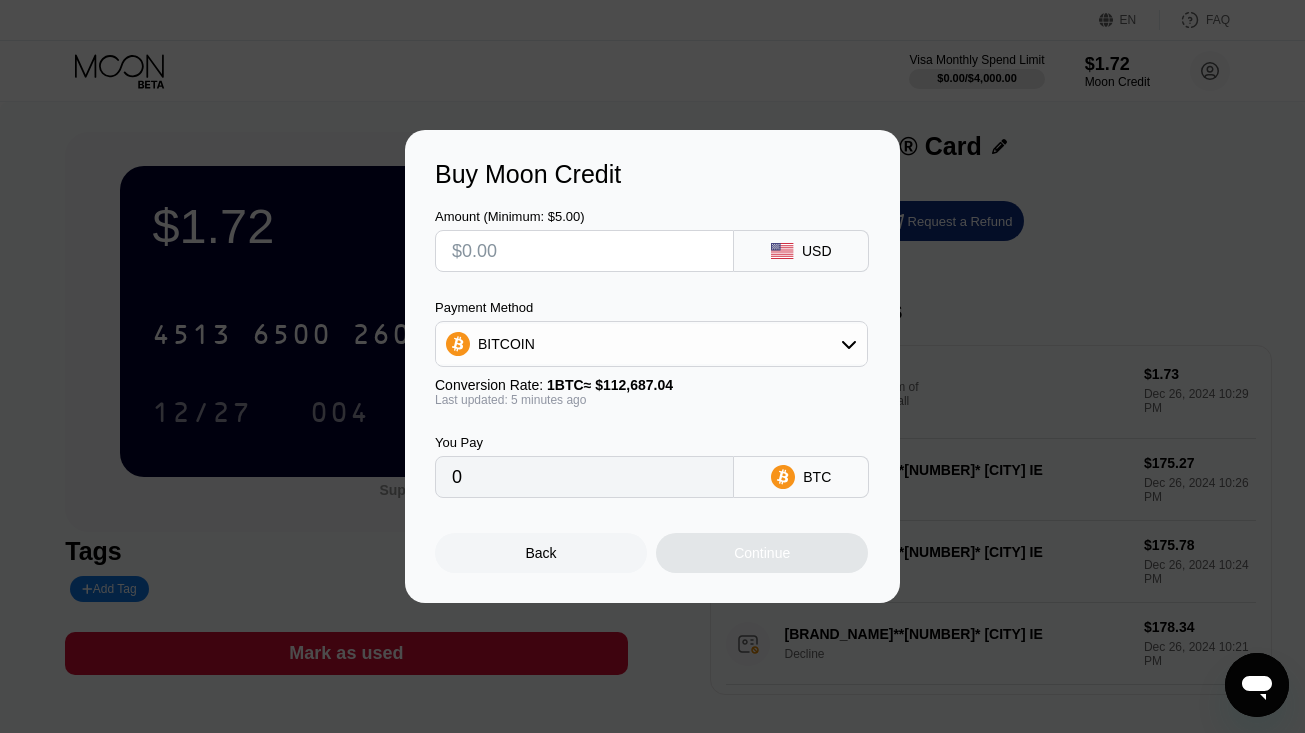 type on "$9" 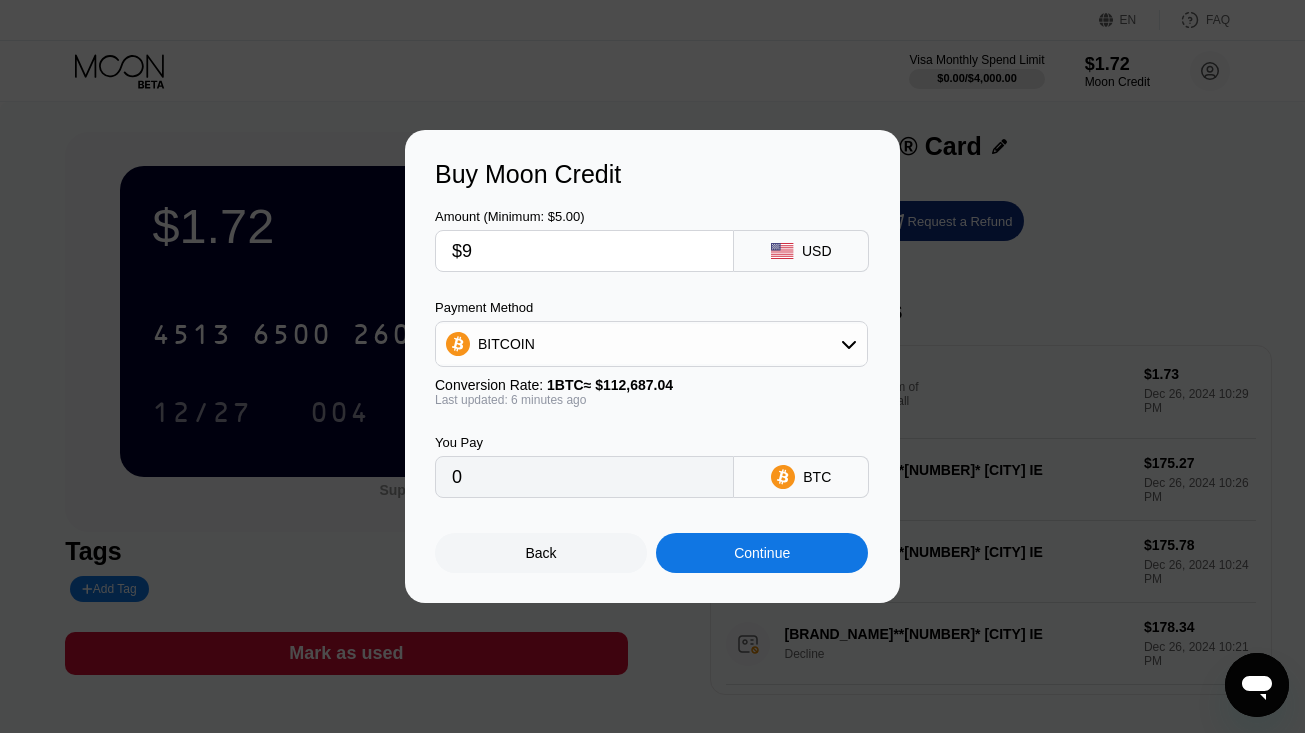 type on "0.00007992" 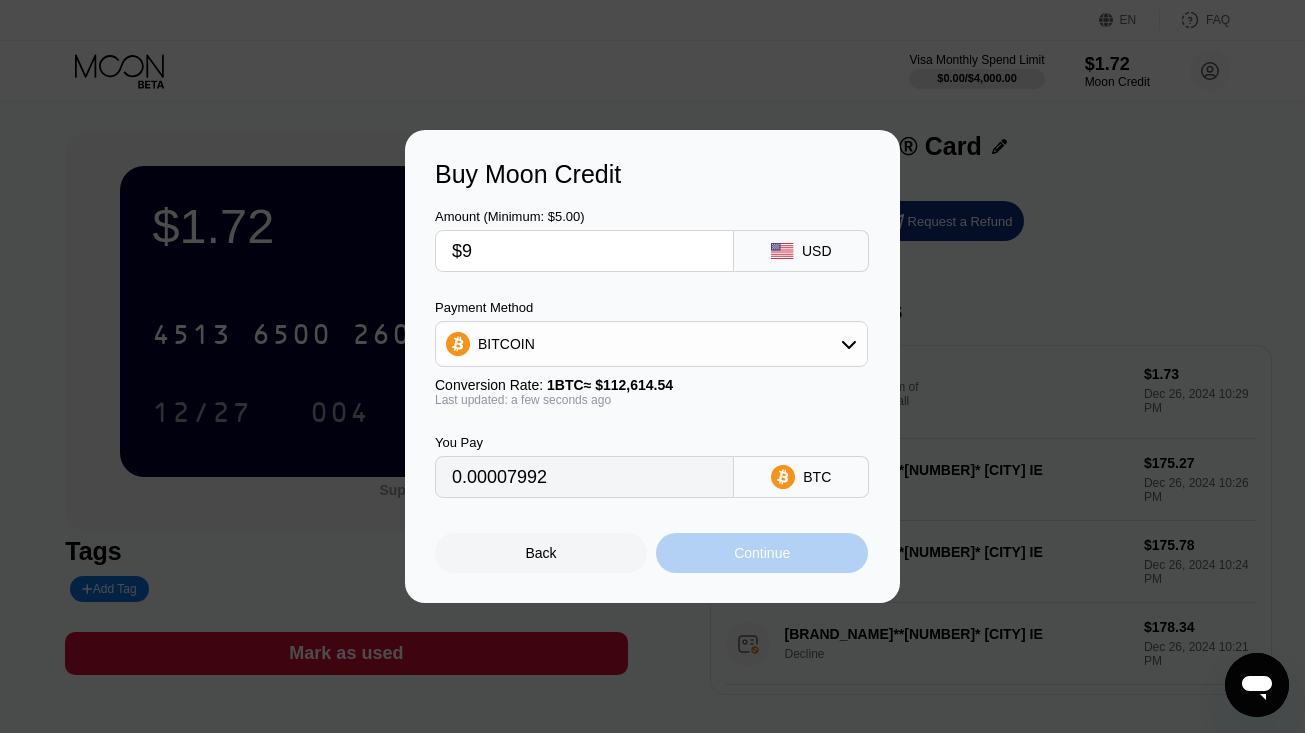 click on "Continue" at bounding box center (762, 553) 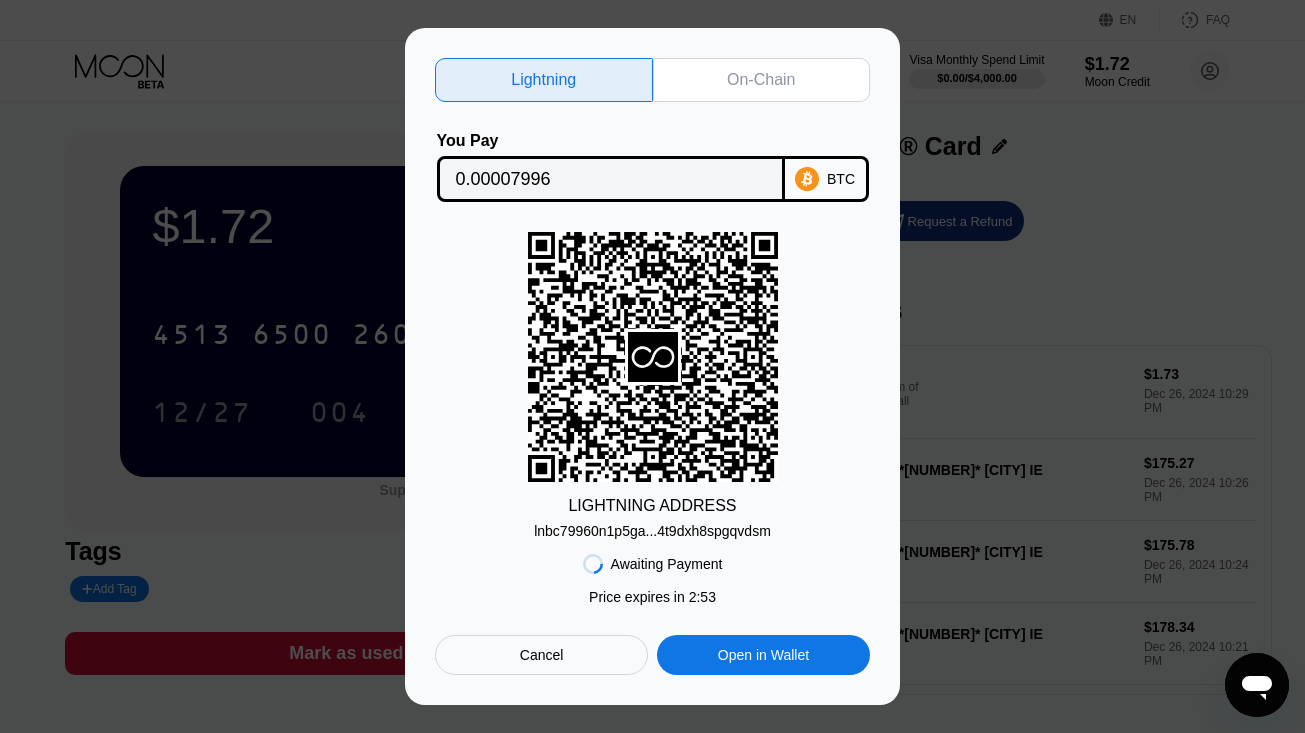 click on "Cancel" at bounding box center (541, 655) 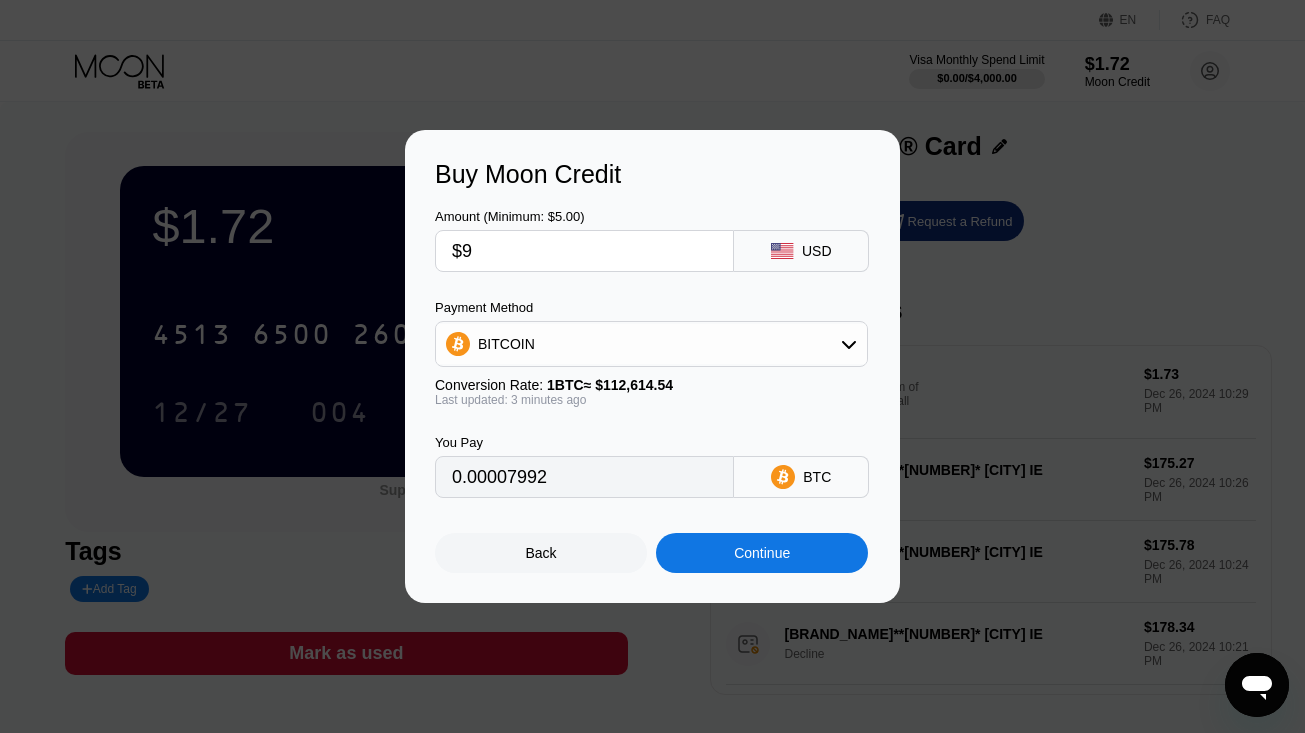 type on "0.00008003" 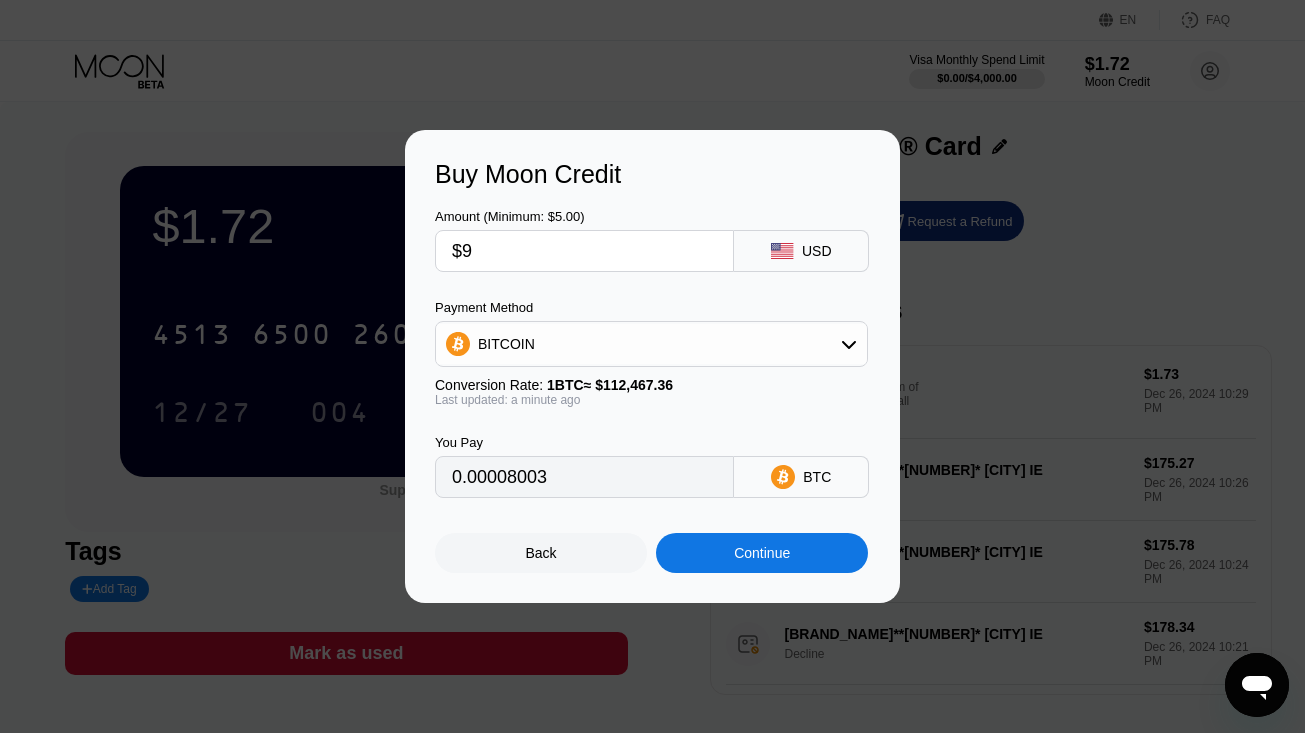 click on "You Pay 0.00008003 BTC" at bounding box center [652, 452] 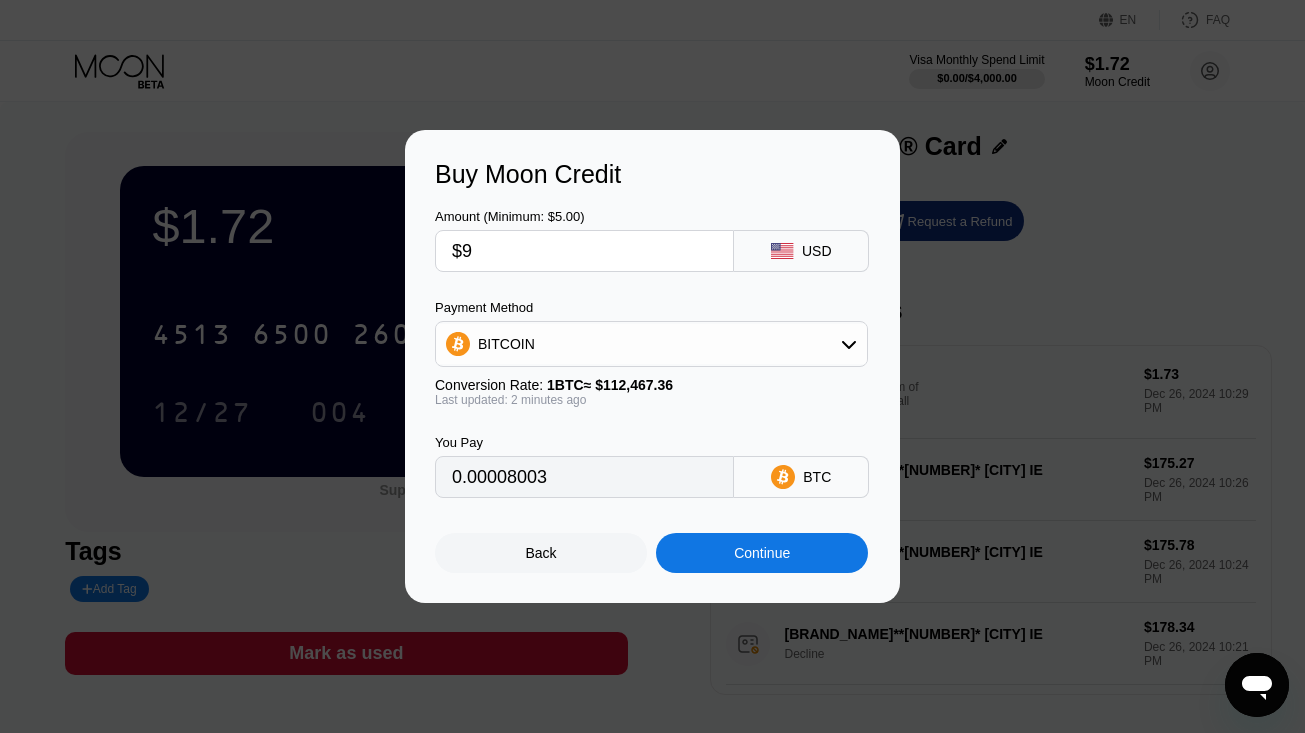 click on "Continue" at bounding box center (762, 553) 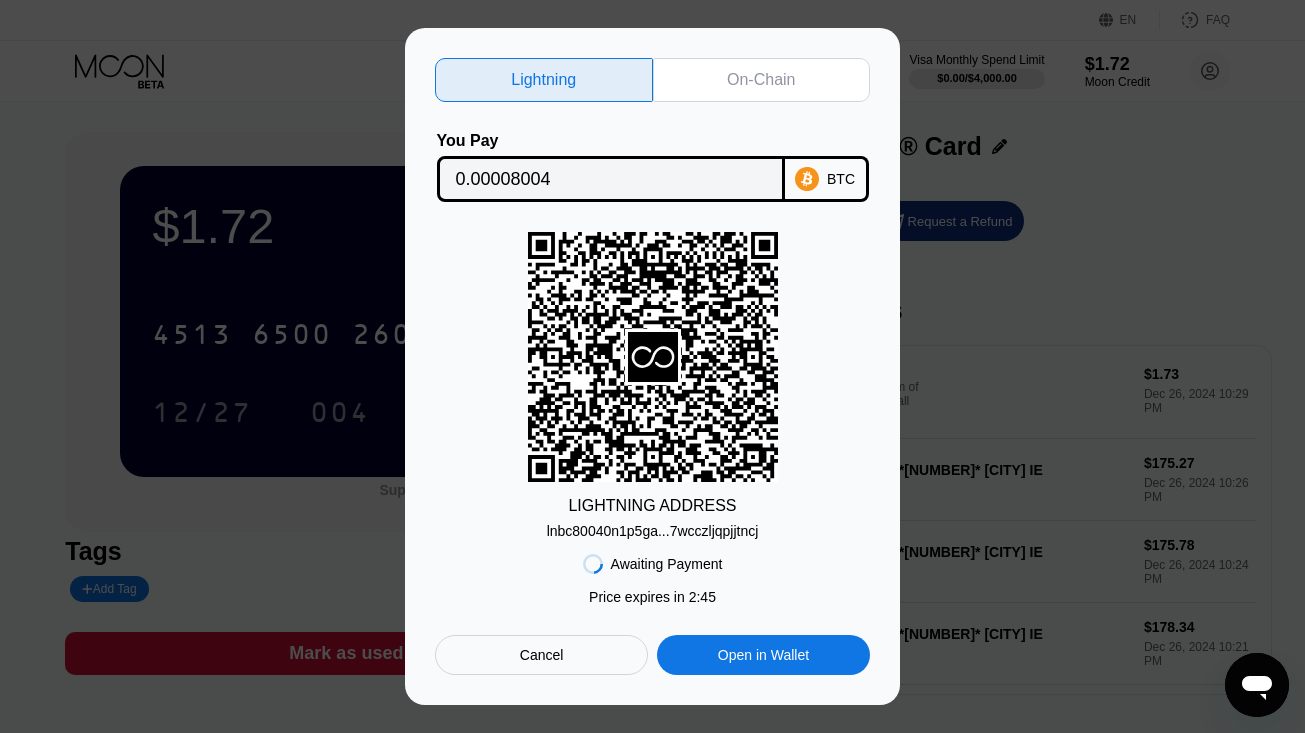 click on "Awaiting Payment Price expires in   2 : 45 Cancel Open in Wallet" at bounding box center (652, 607) 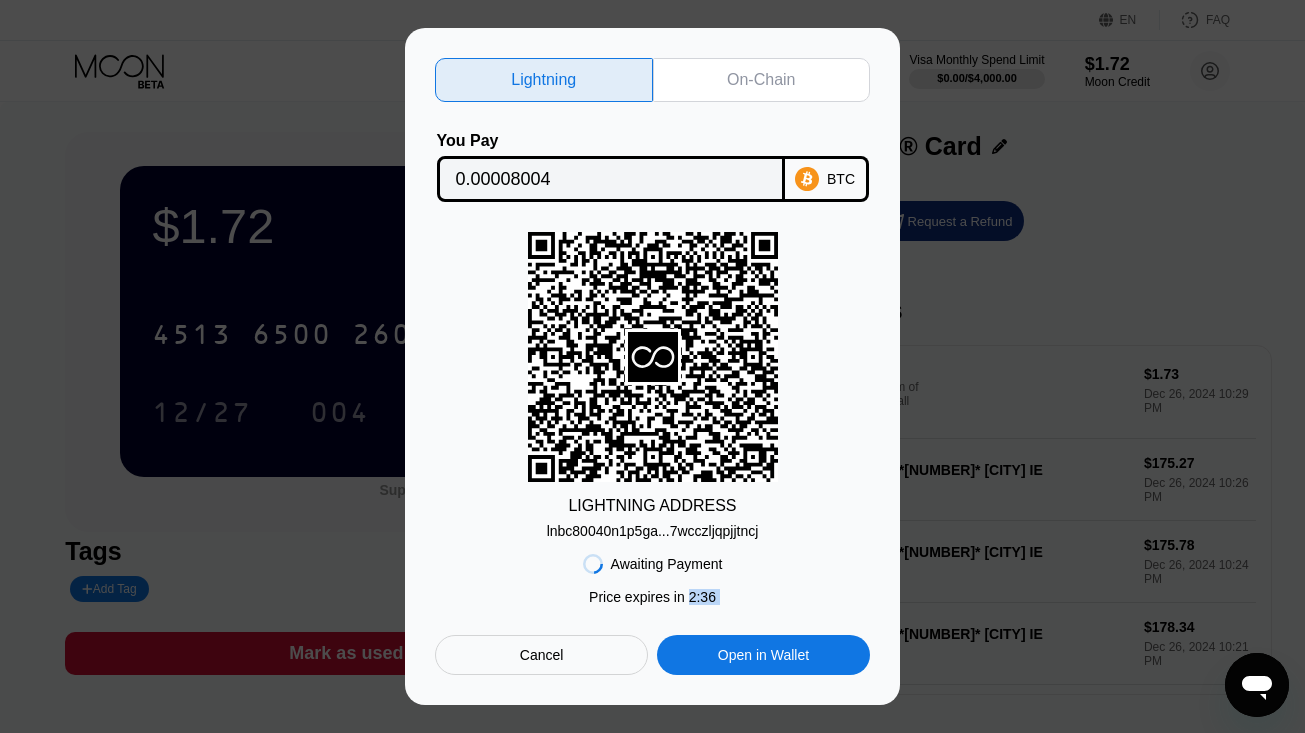 drag, startPoint x: 815, startPoint y: 561, endPoint x: 845, endPoint y: 565, distance: 30.265491 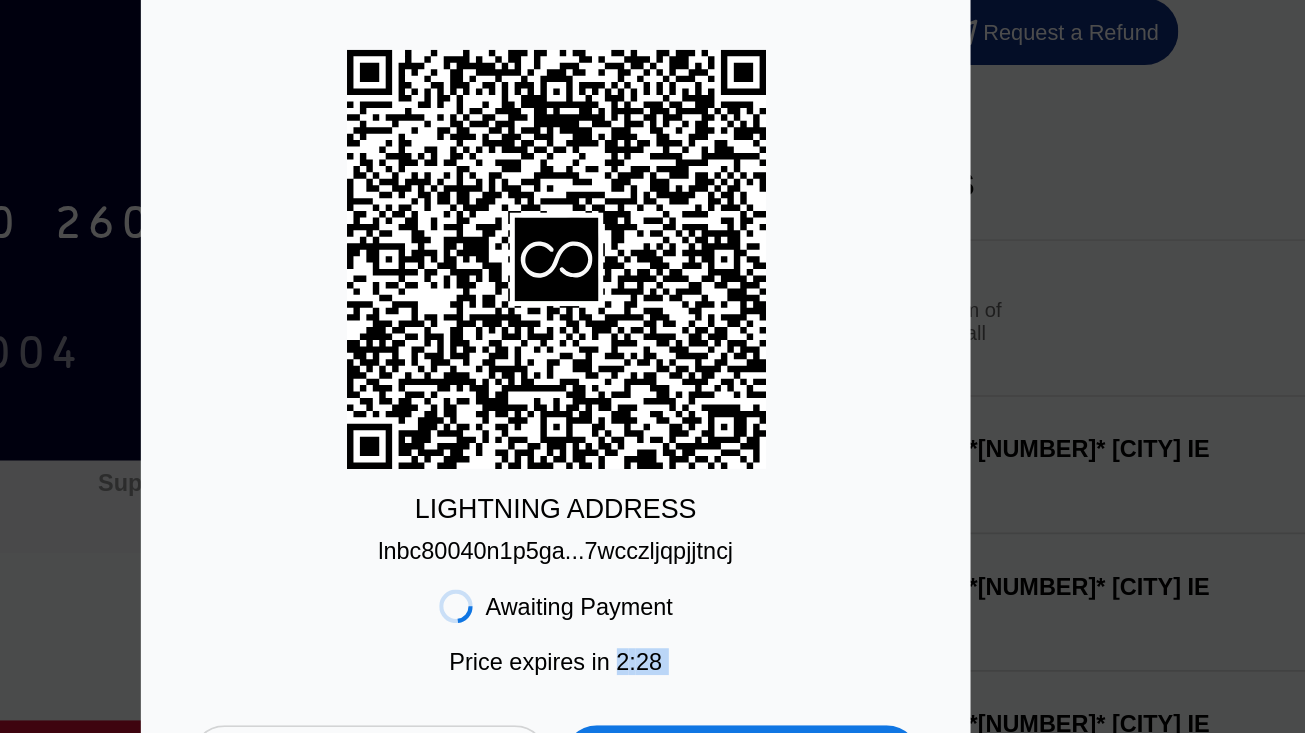 click on "lnbc80040n1p5ga...7wcczljqpjjtncj" at bounding box center (653, 531) 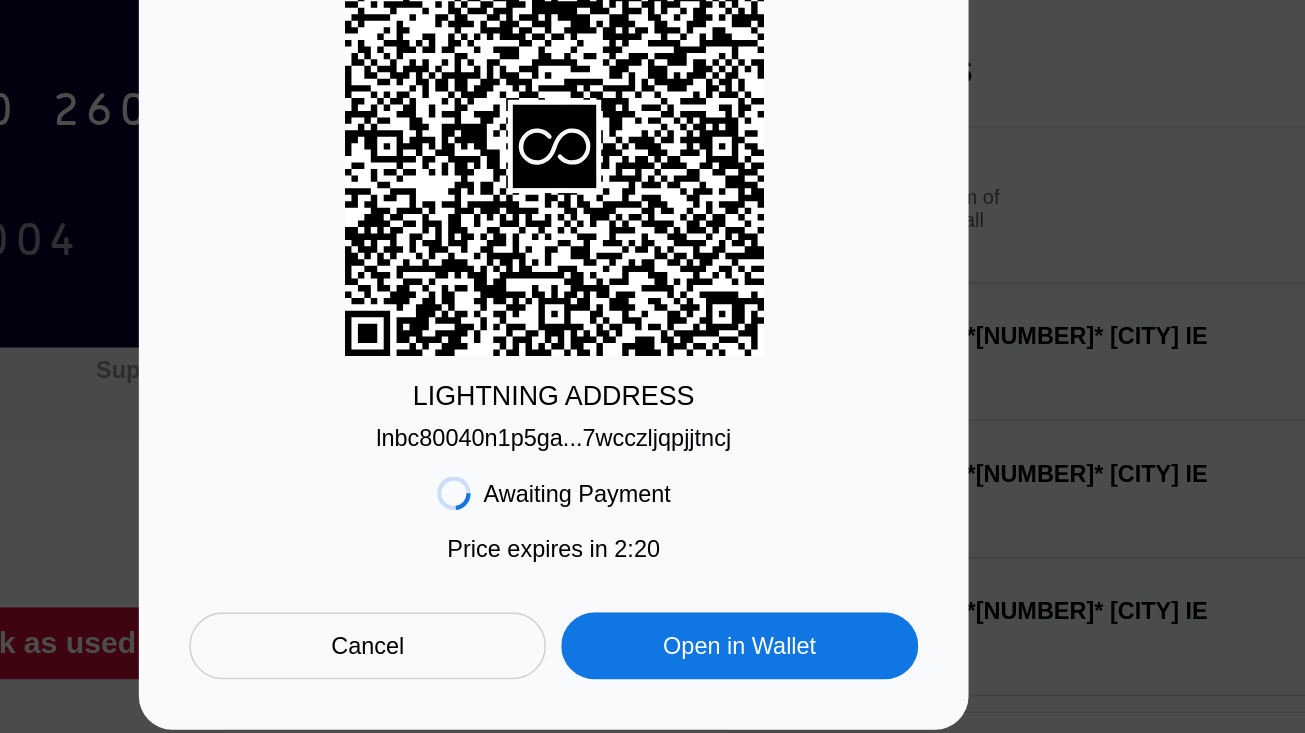 scroll, scrollTop: 14, scrollLeft: 0, axis: vertical 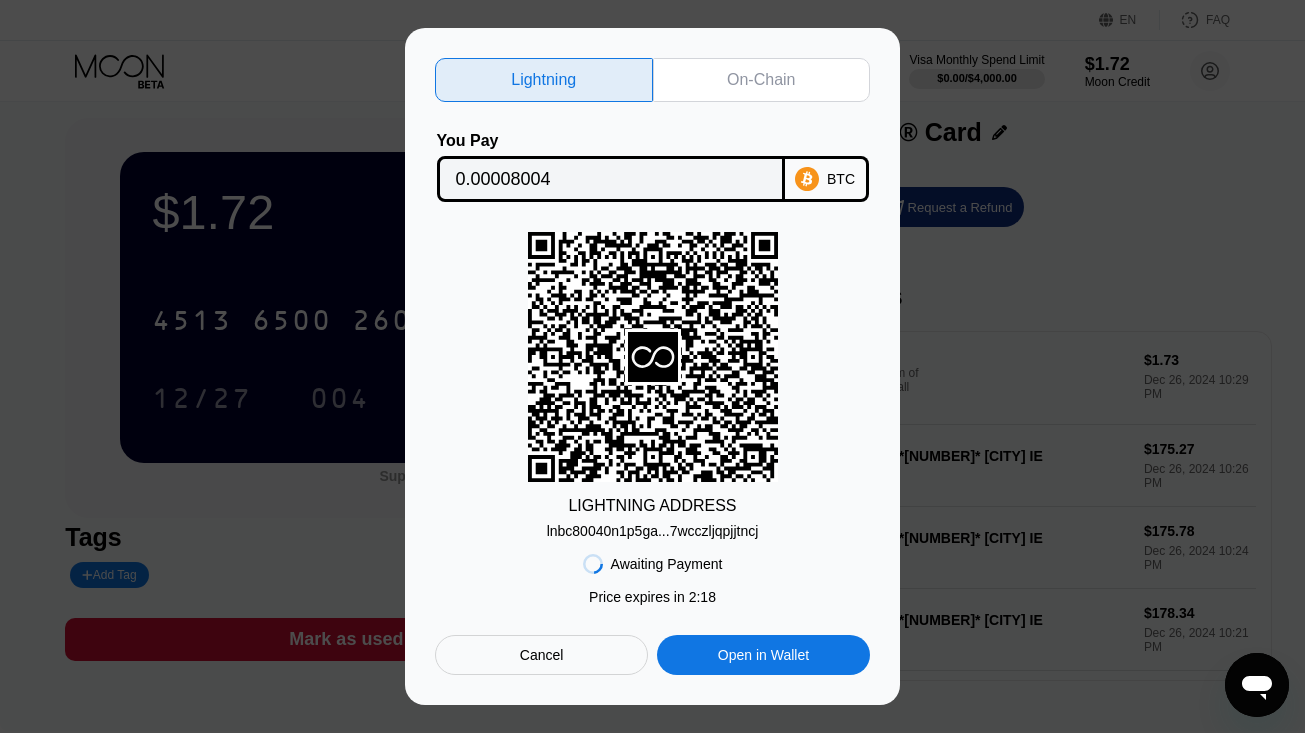 click on "Cancel" at bounding box center [542, 655] 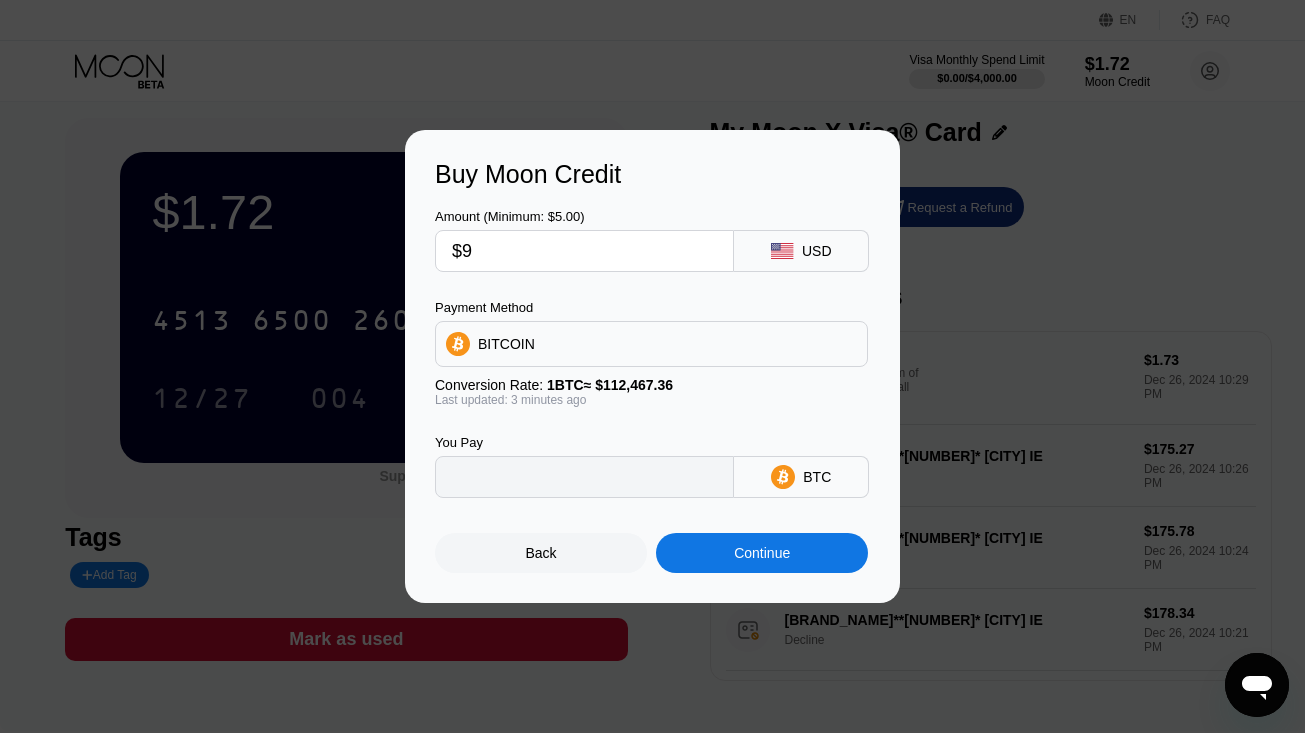 type on "0.00008003" 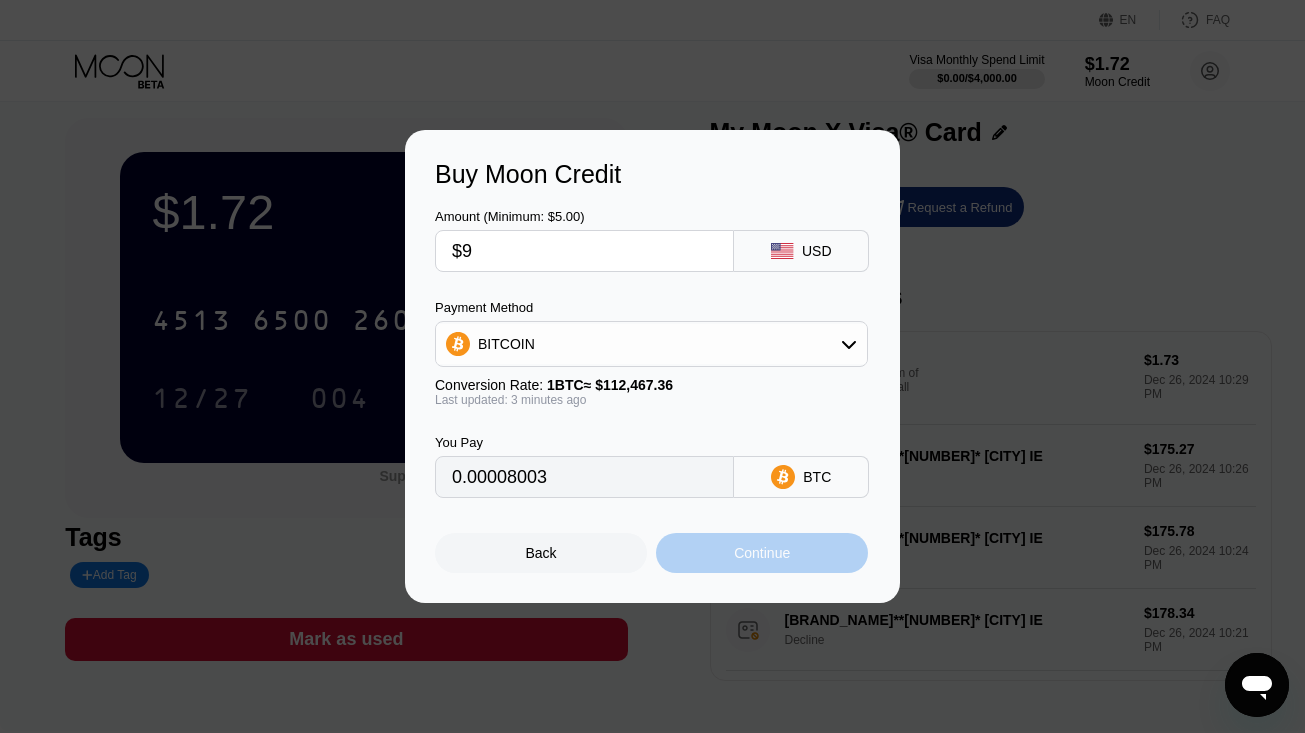 click on "Continue" at bounding box center [762, 553] 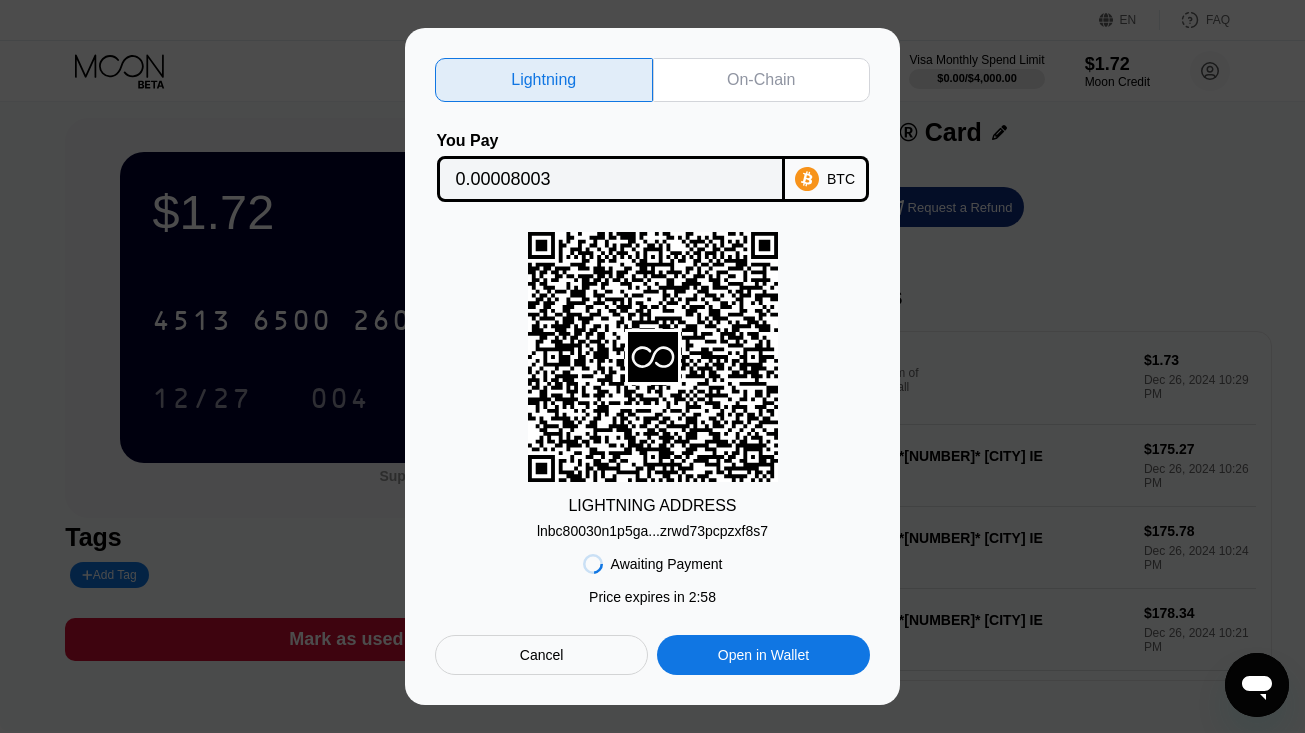 click on "lnbc80030n1p5ga...zrwd73pcpzxf8s7" at bounding box center [652, 531] 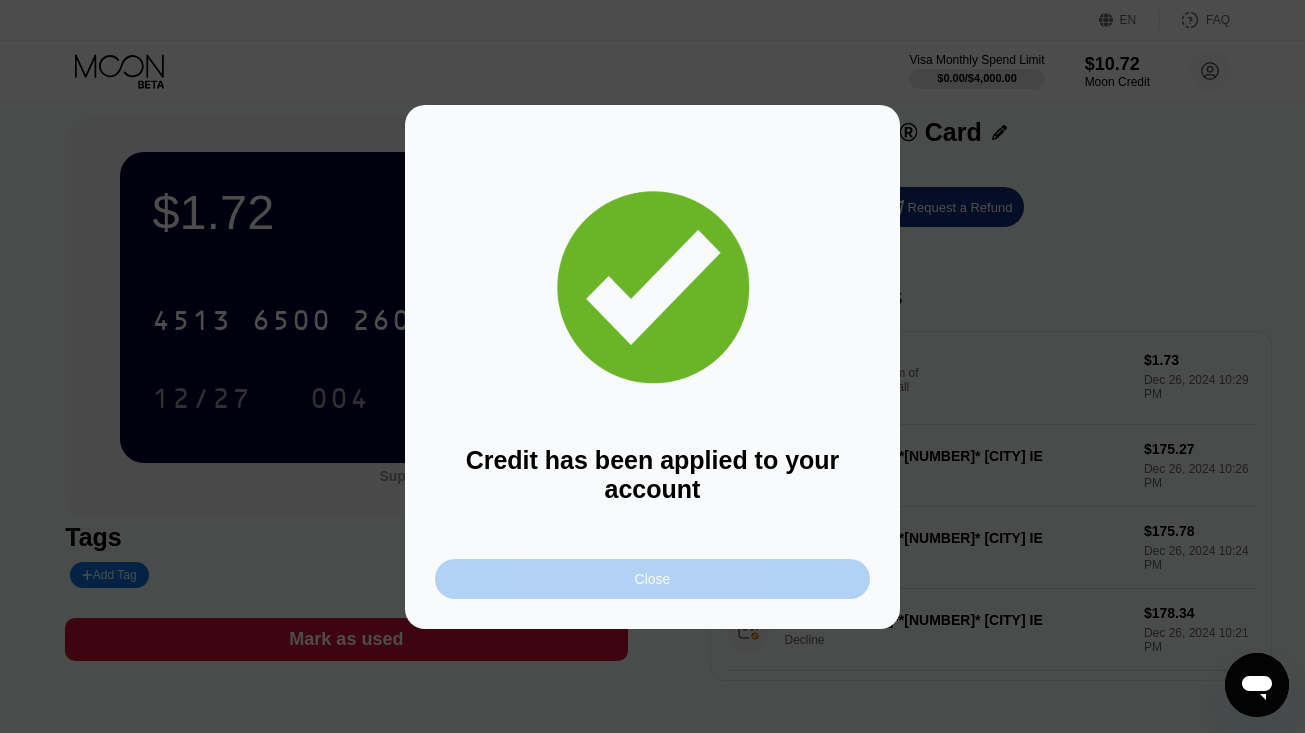 click on "Close" at bounding box center (652, 579) 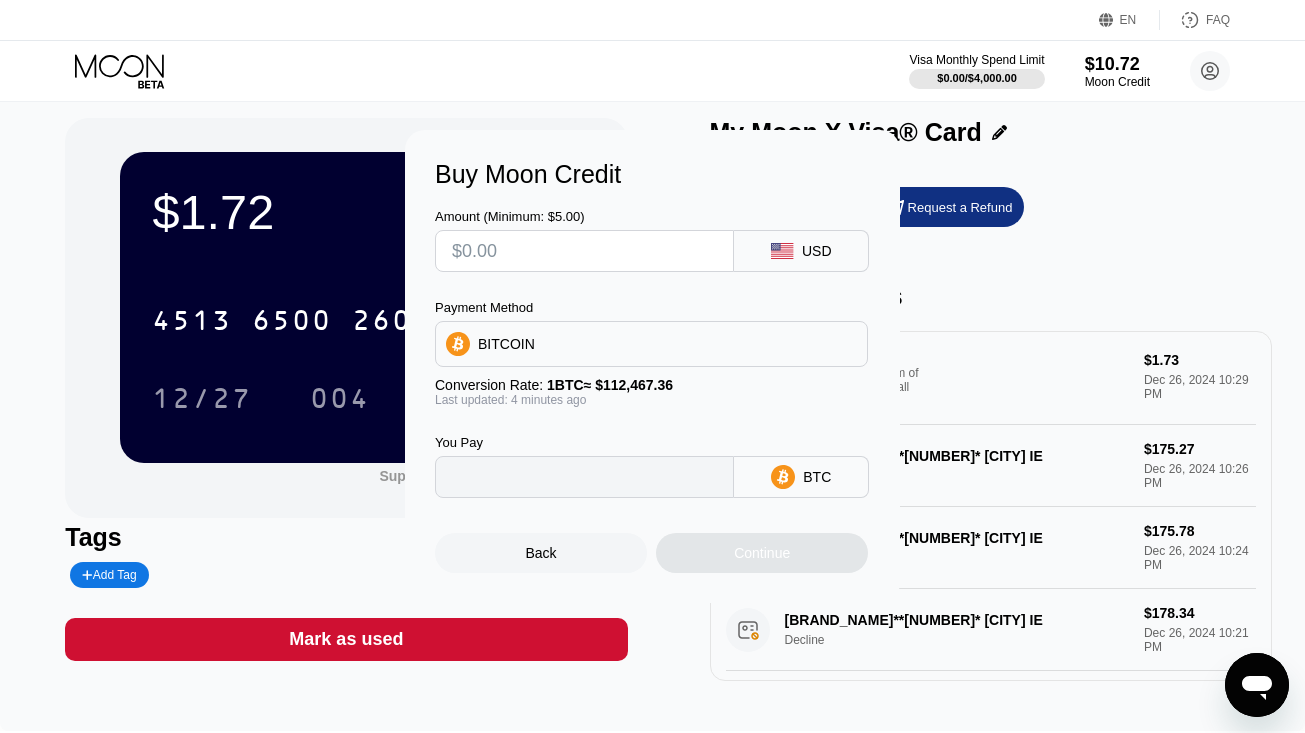 type on "0" 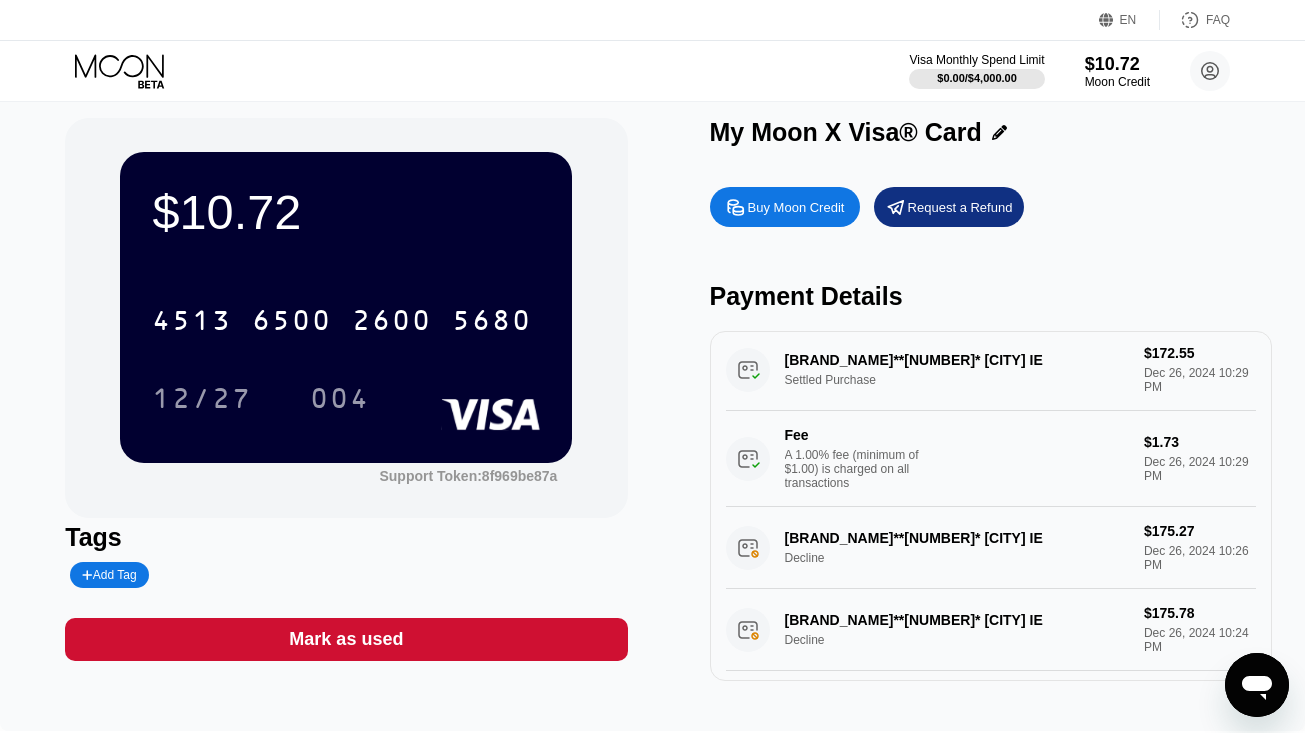 click on "Request a Refund" at bounding box center (949, 207) 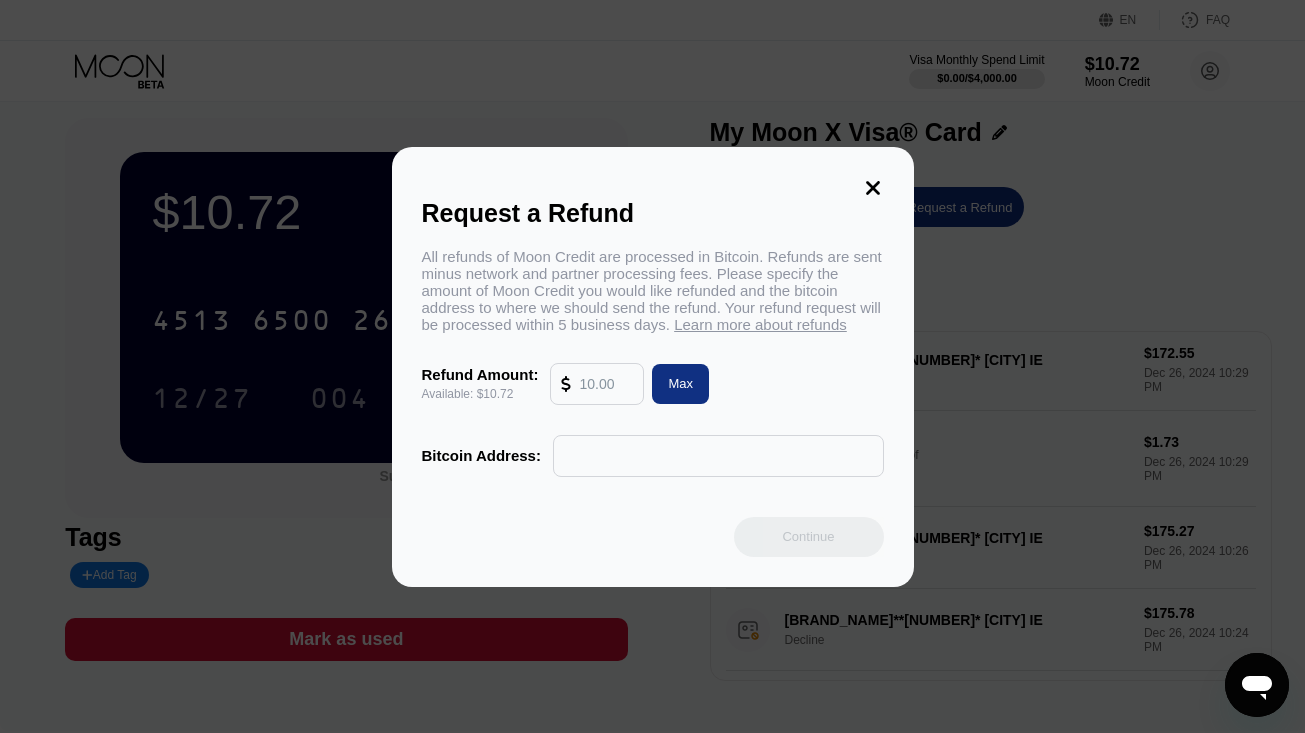 click 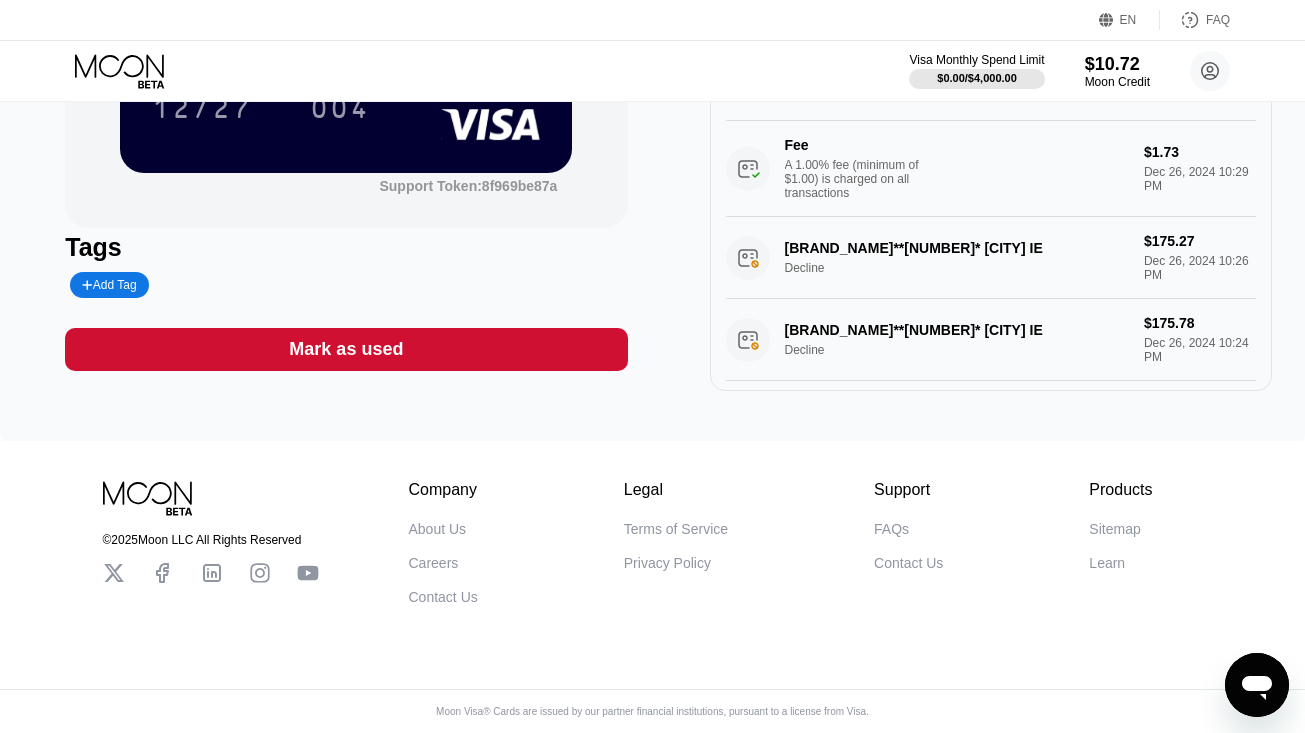 scroll, scrollTop: 308, scrollLeft: 0, axis: vertical 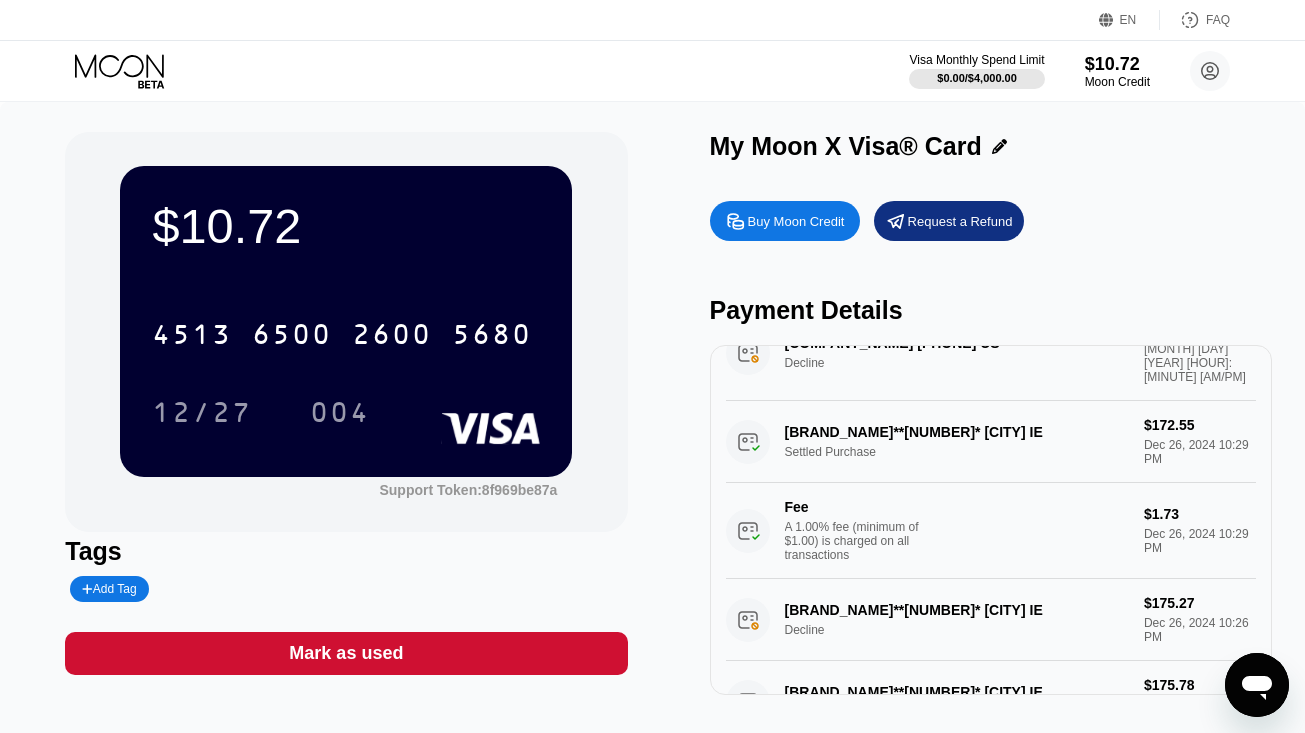 click 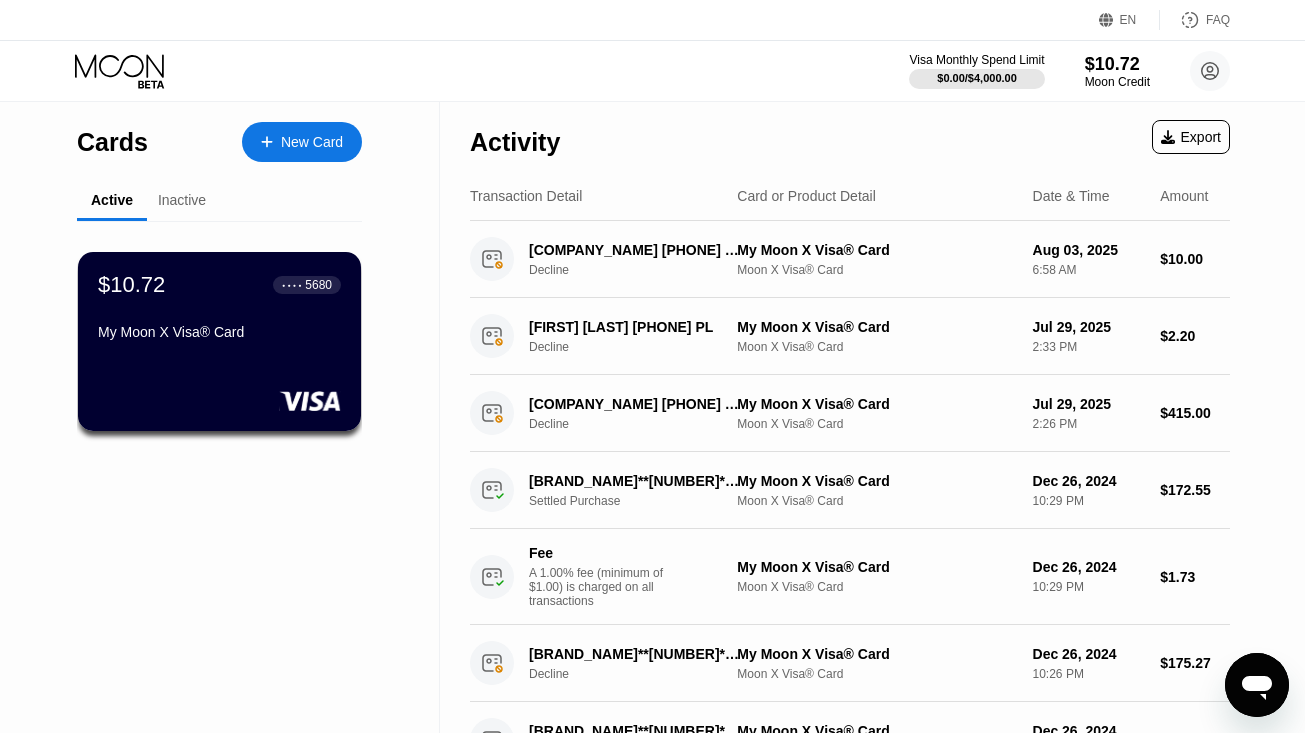 click at bounding box center [277, 142] 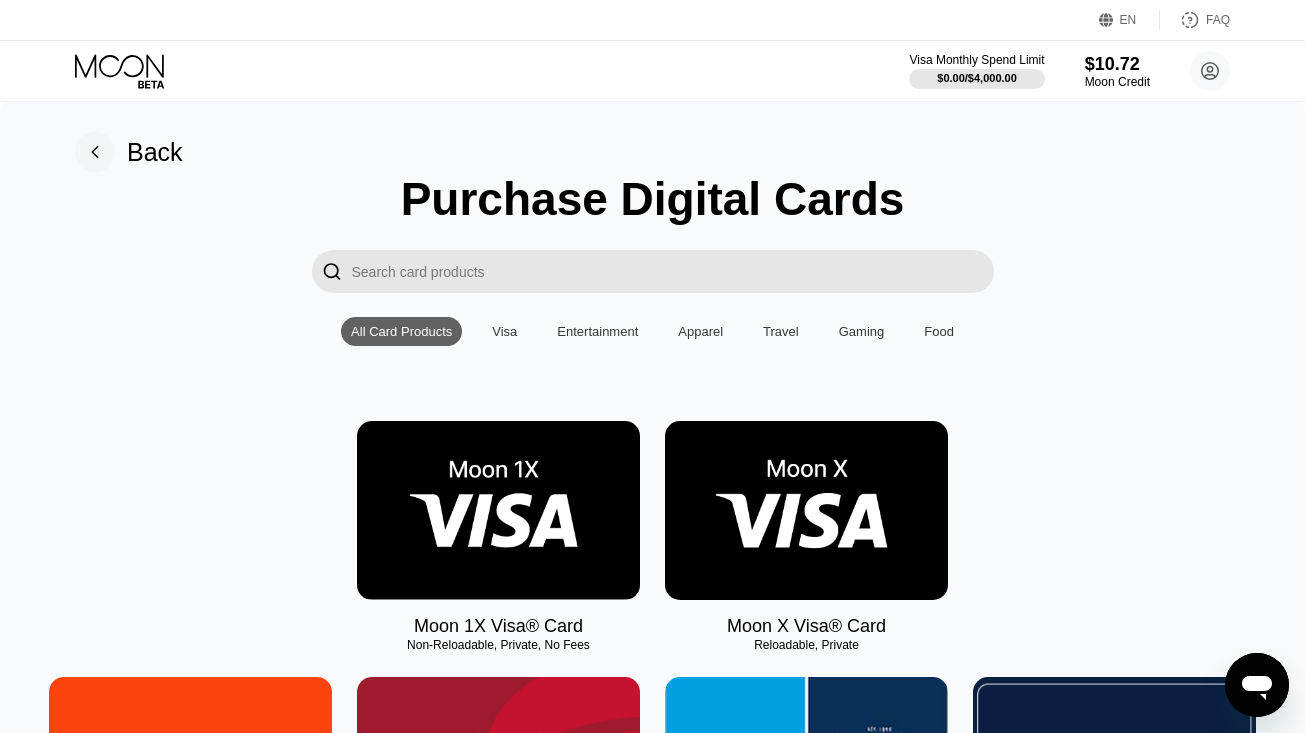 click at bounding box center [498, 510] 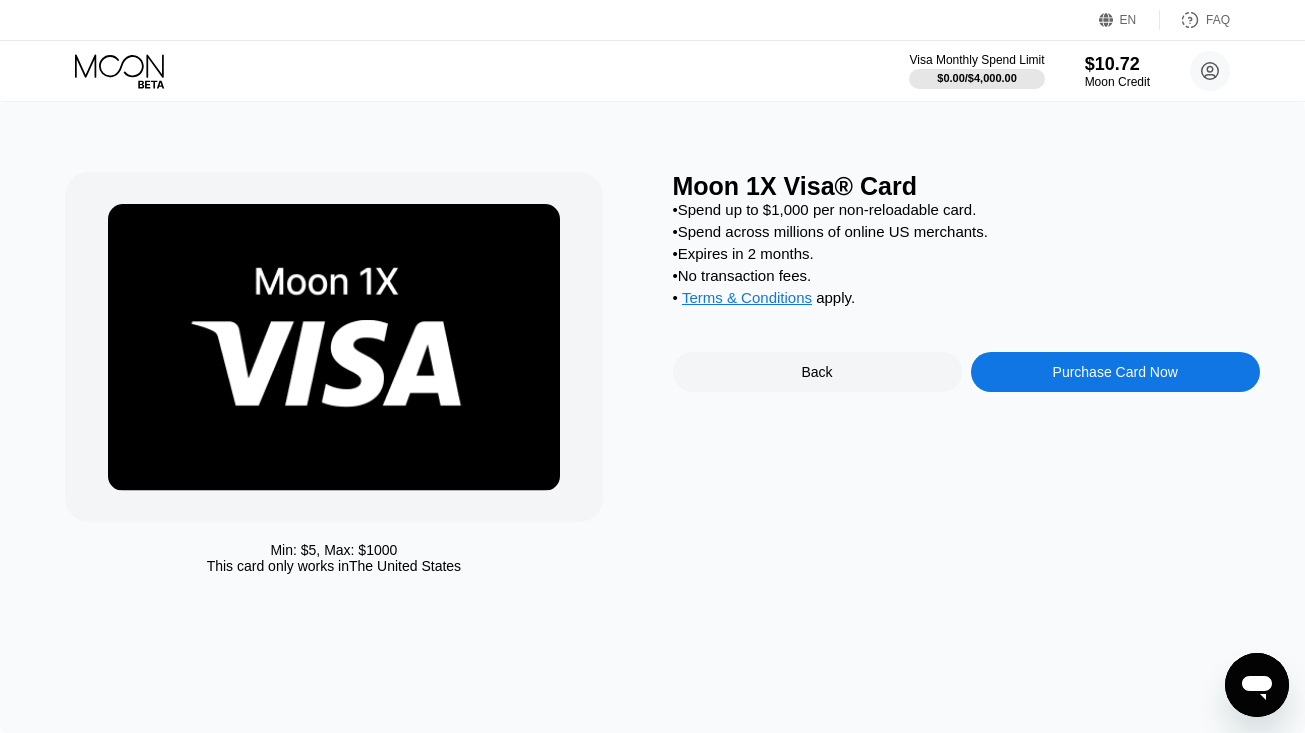 click on "Purchase Card Now" at bounding box center (1115, 372) 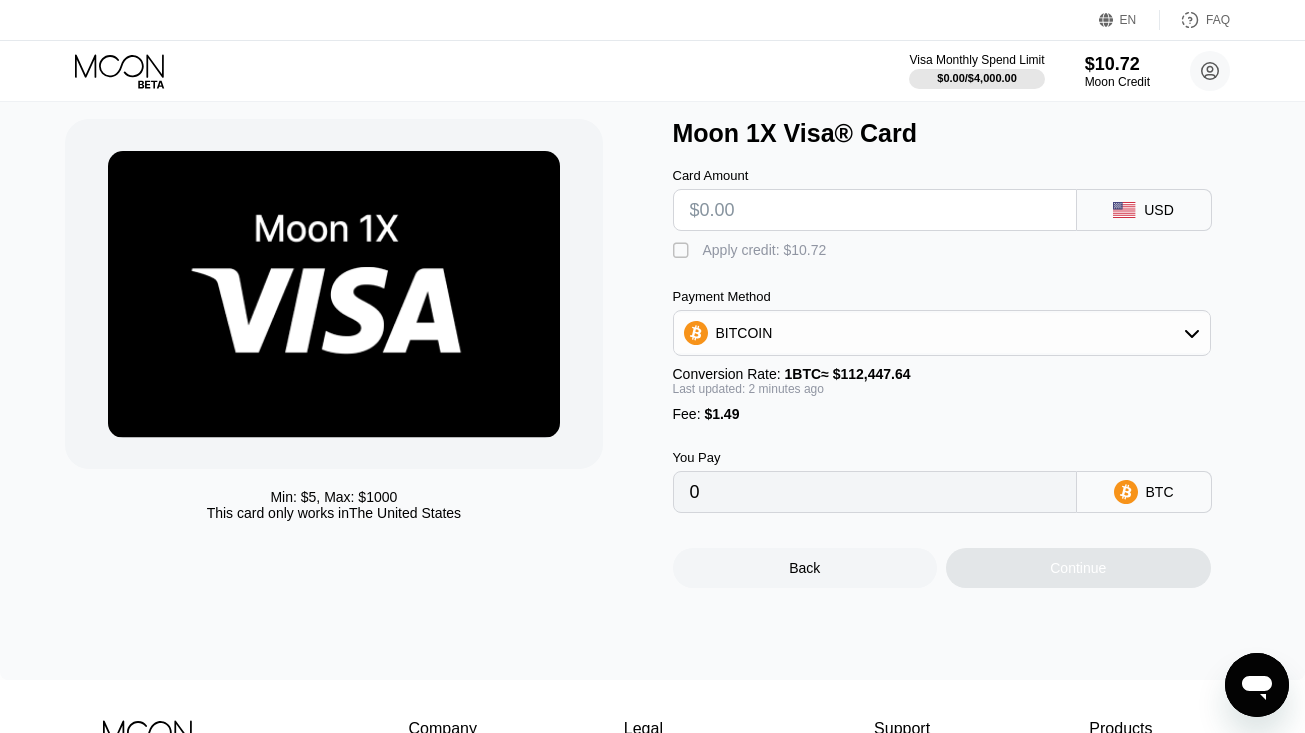 scroll, scrollTop: 52, scrollLeft: 0, axis: vertical 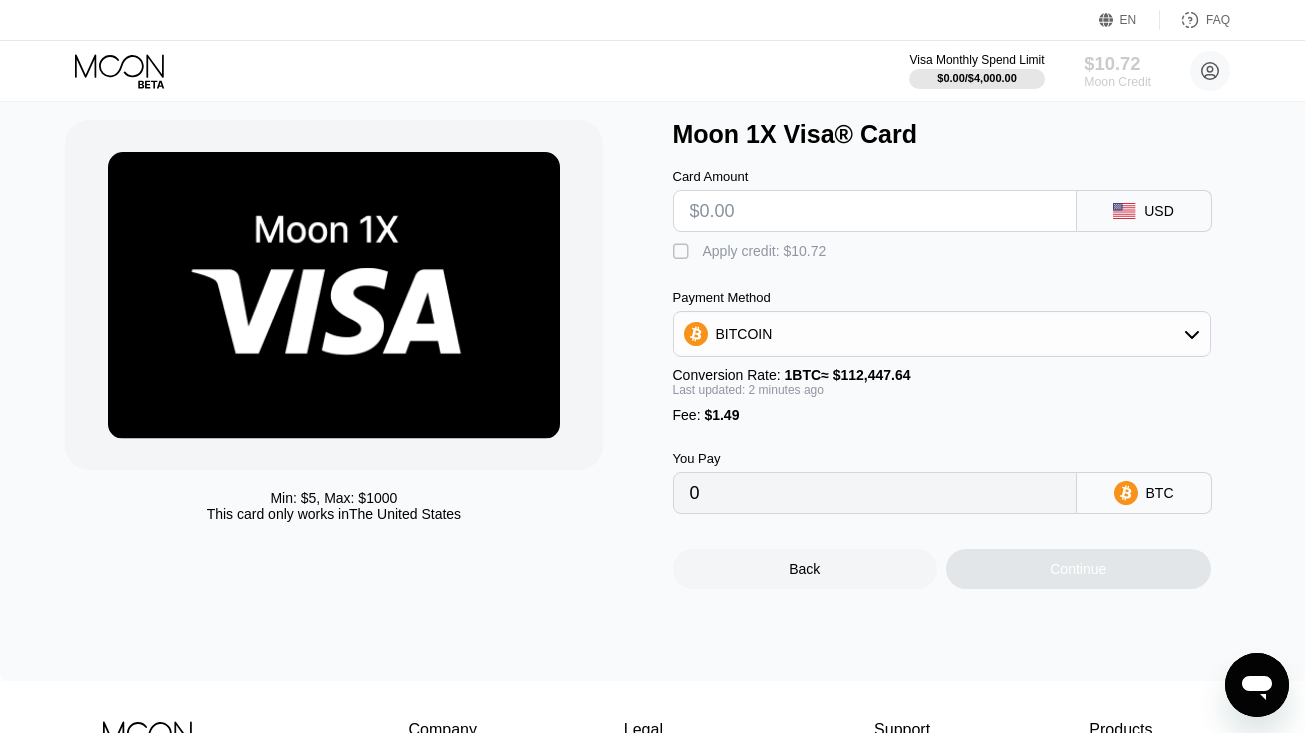 click on "Moon Credit" at bounding box center (1117, 82) 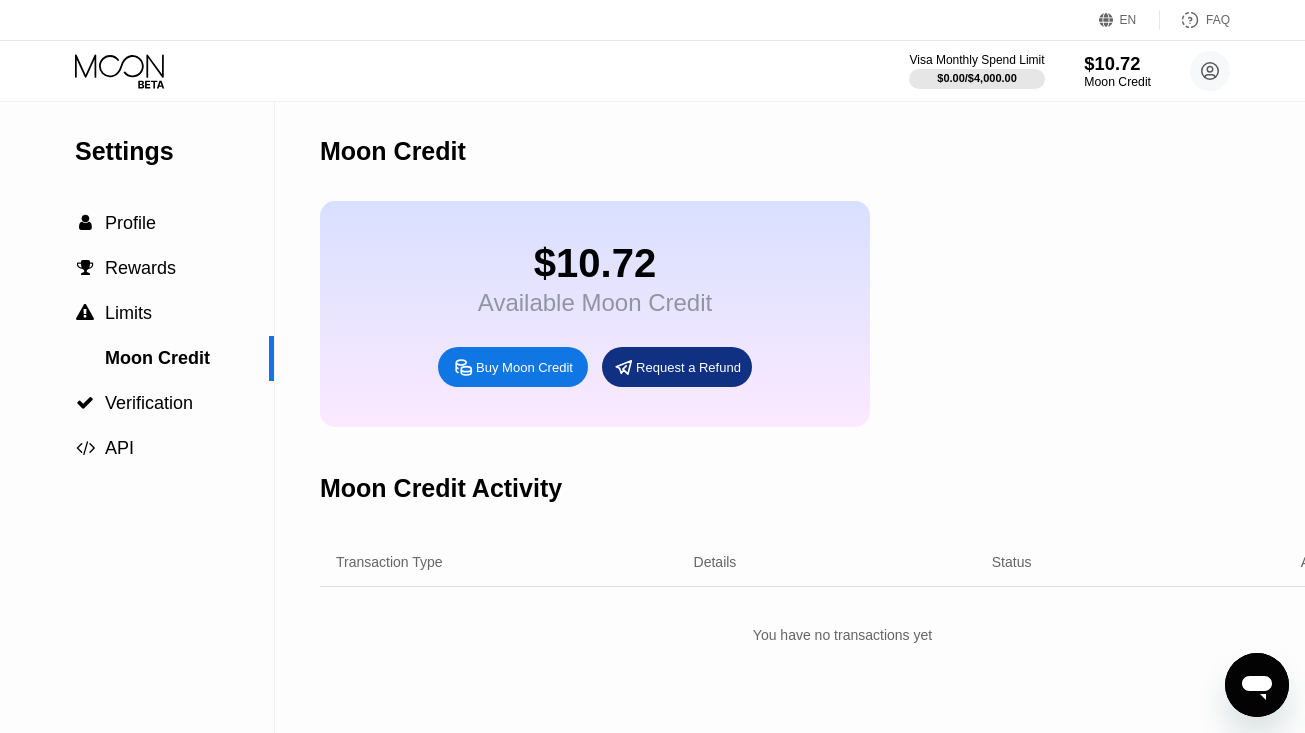 scroll, scrollTop: 0, scrollLeft: 0, axis: both 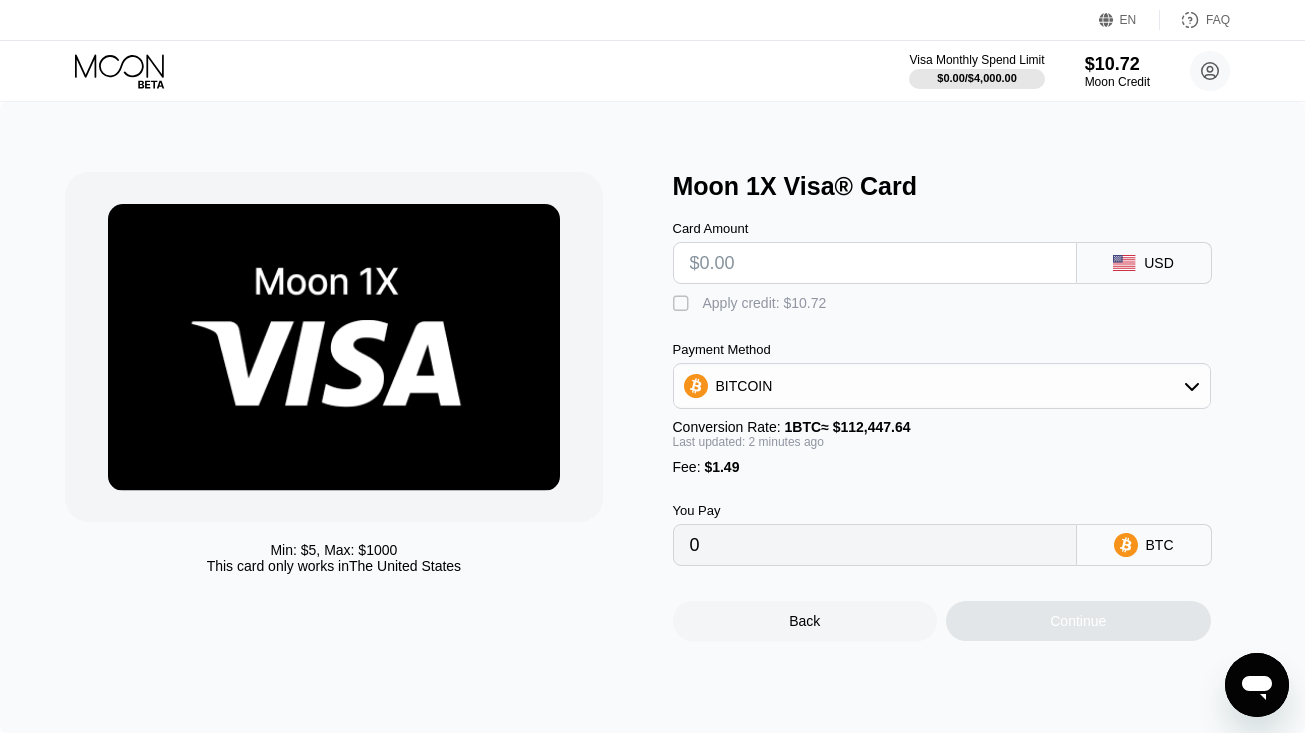 click on "Apply credit: $10.72" at bounding box center (765, 303) 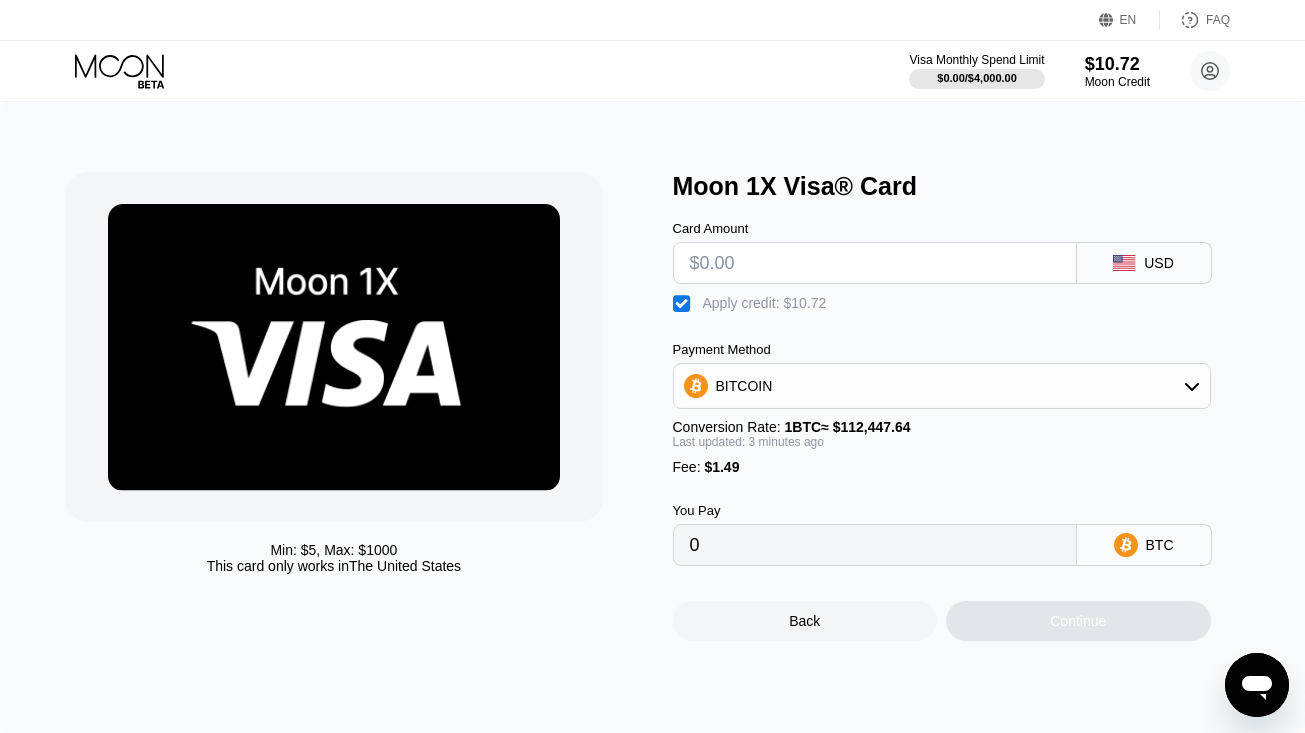 click at bounding box center [875, 263] 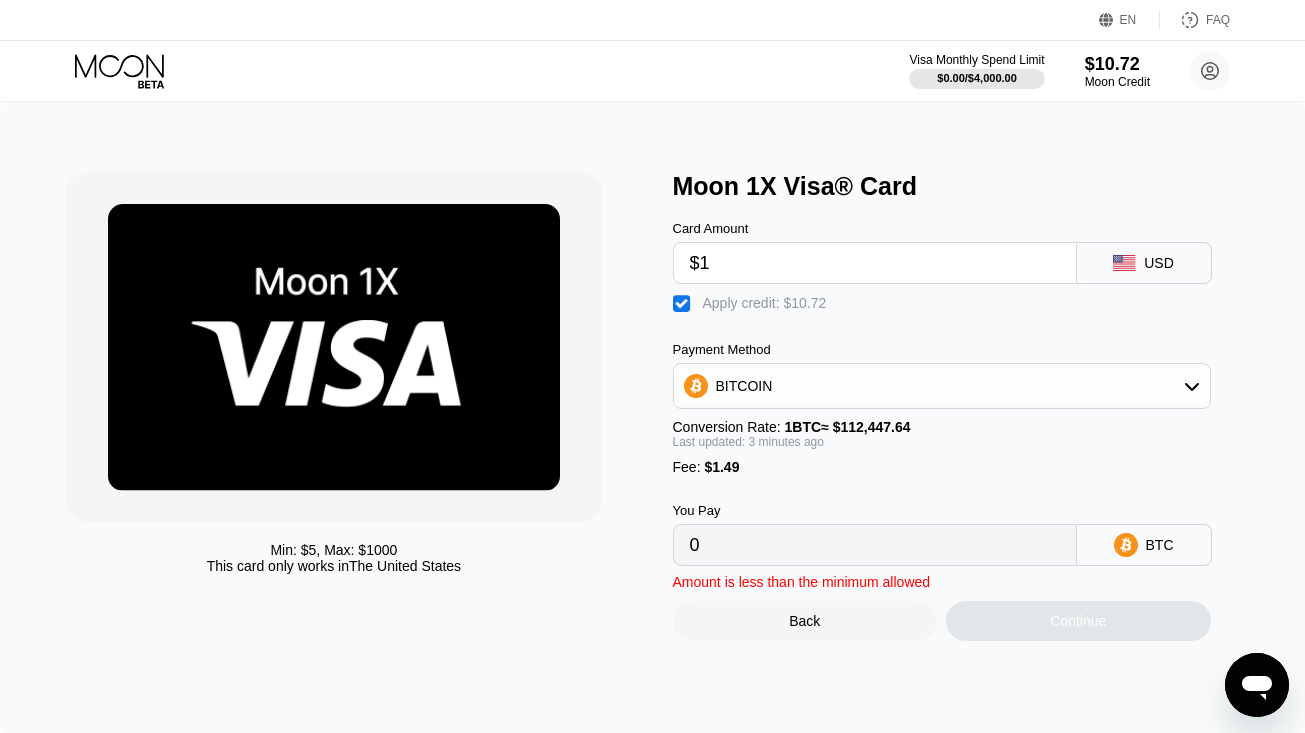 type on "$10" 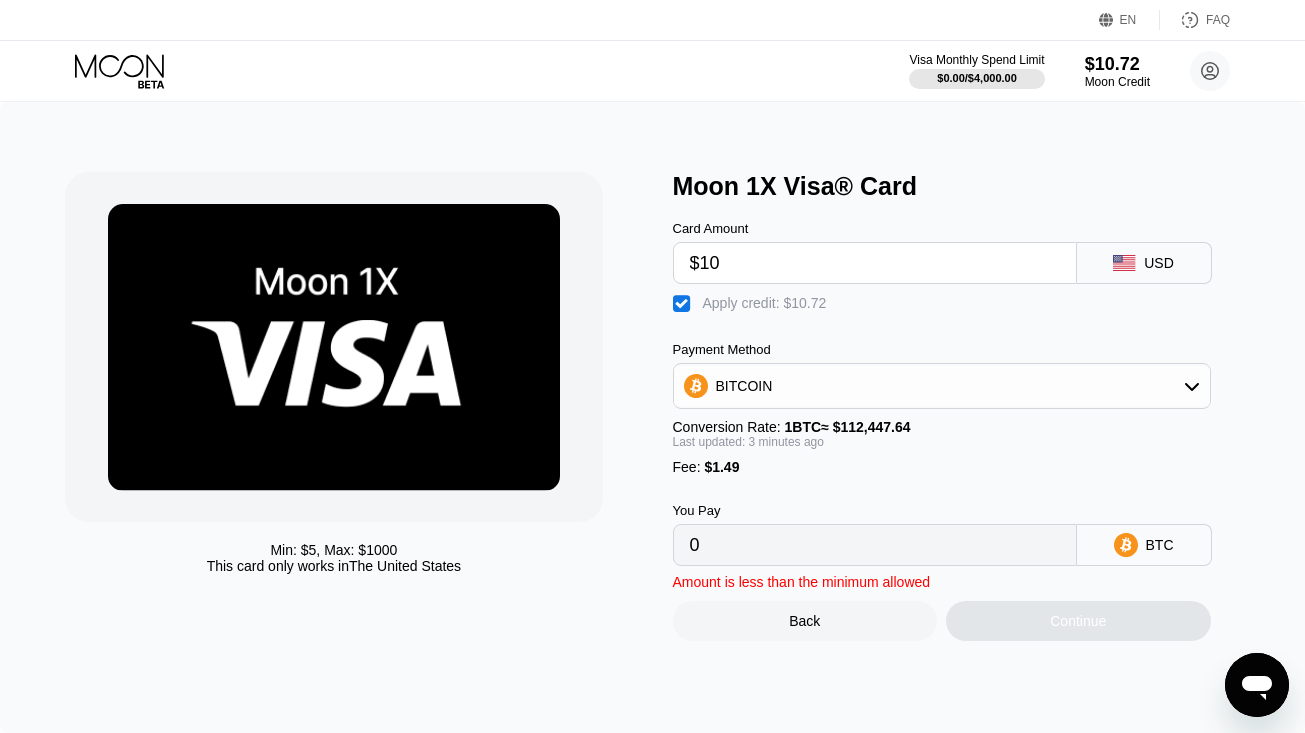 type on "0.00000685" 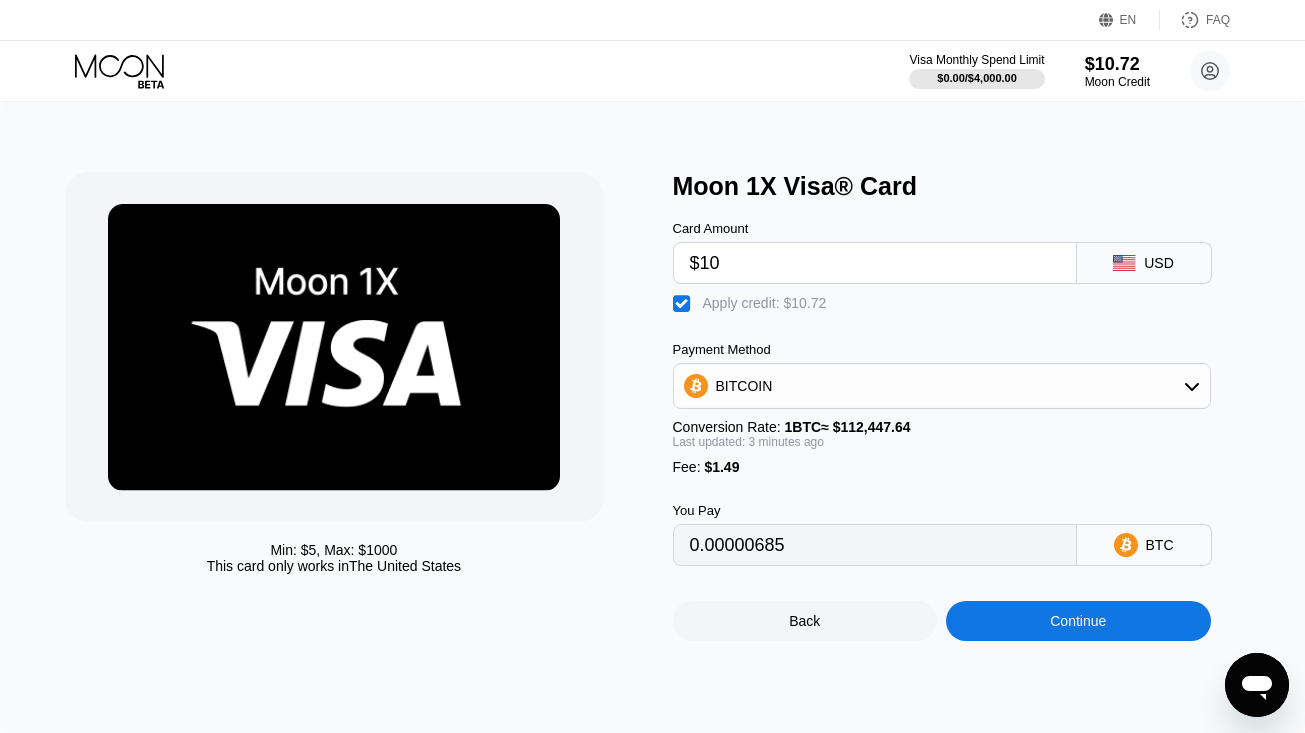 type on "$10" 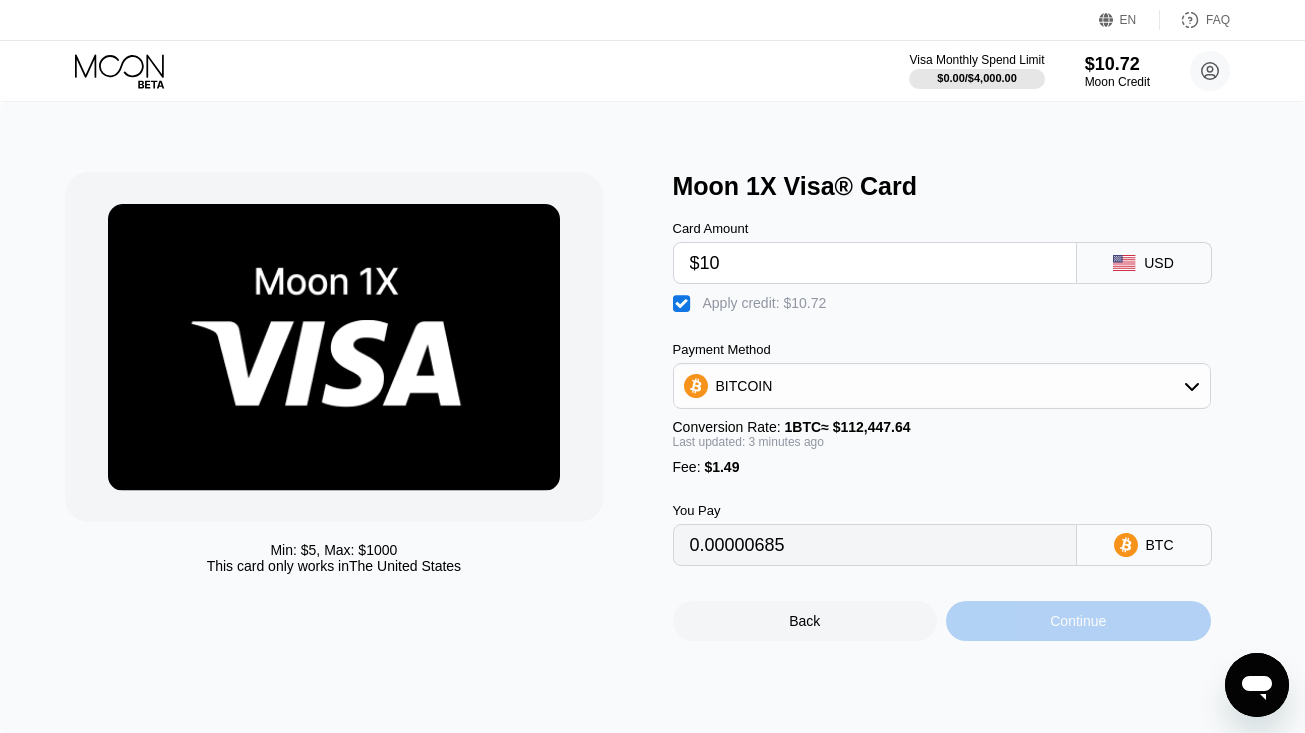 click on "Continue" at bounding box center [1078, 621] 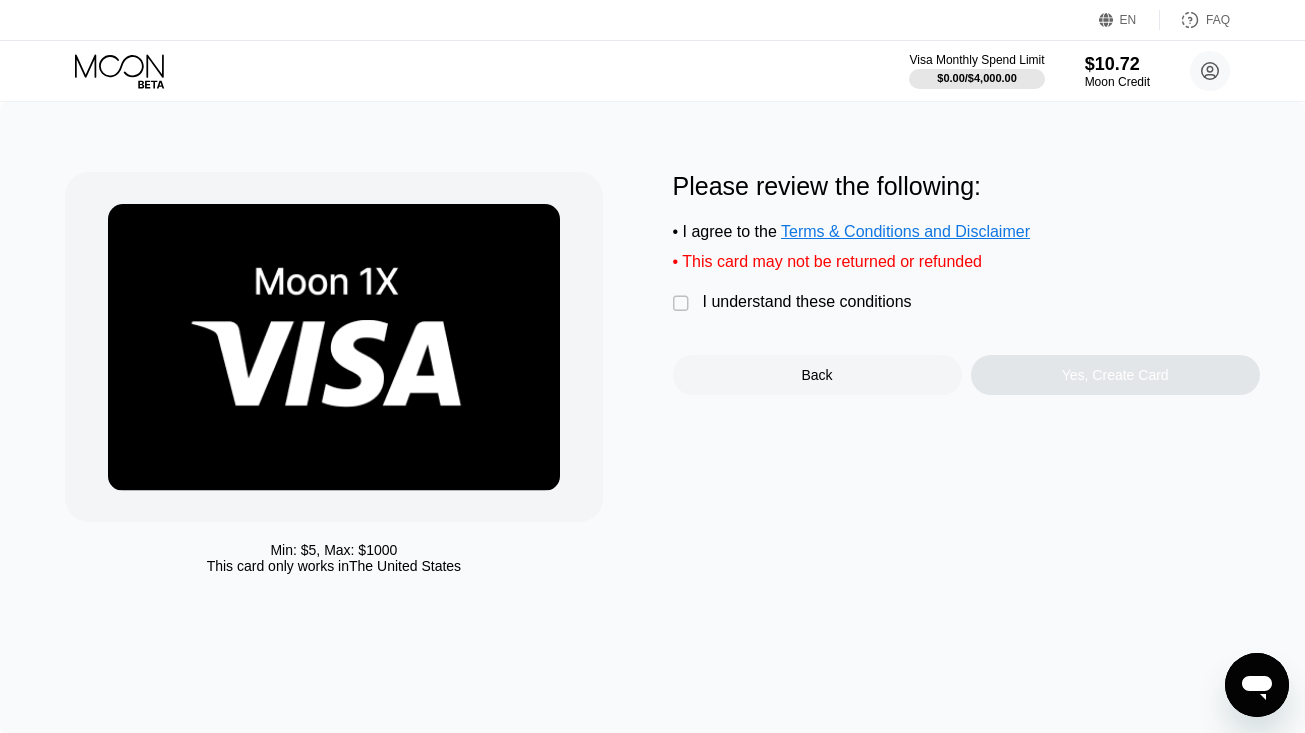 click on "Back" at bounding box center (817, 375) 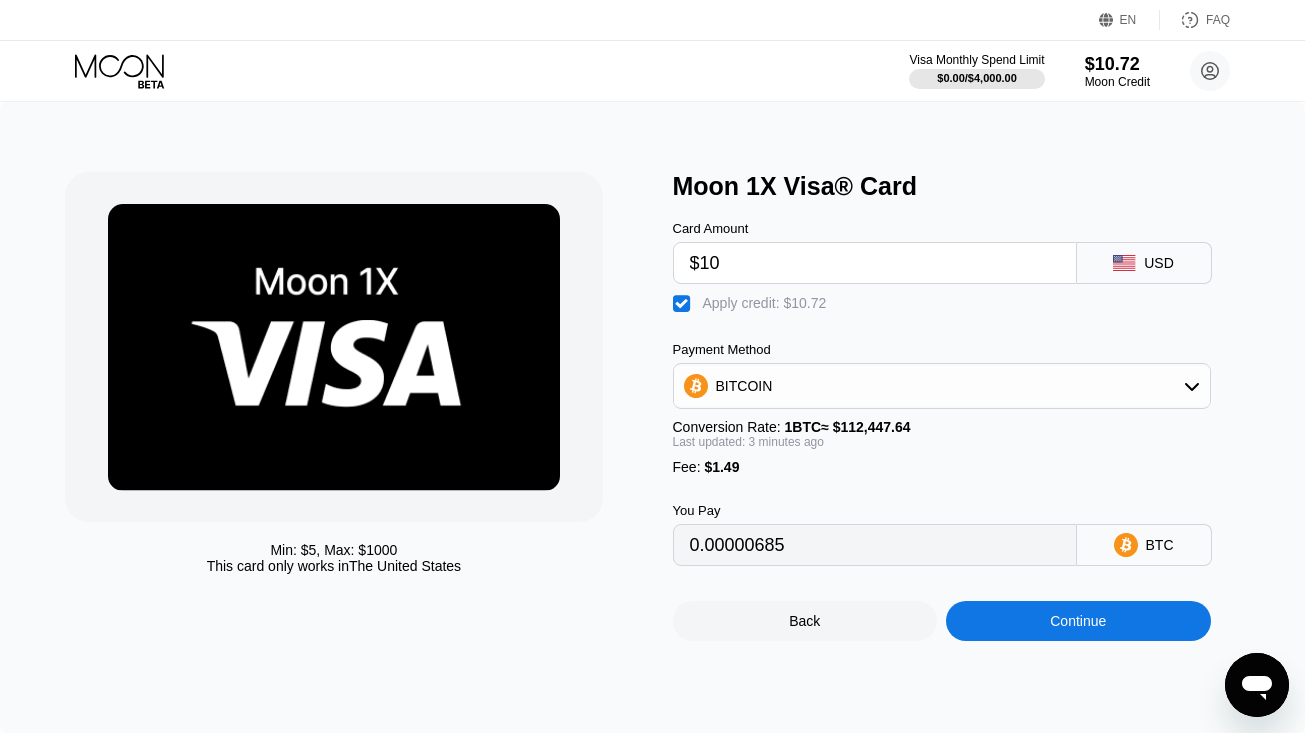 type on "0.00000684" 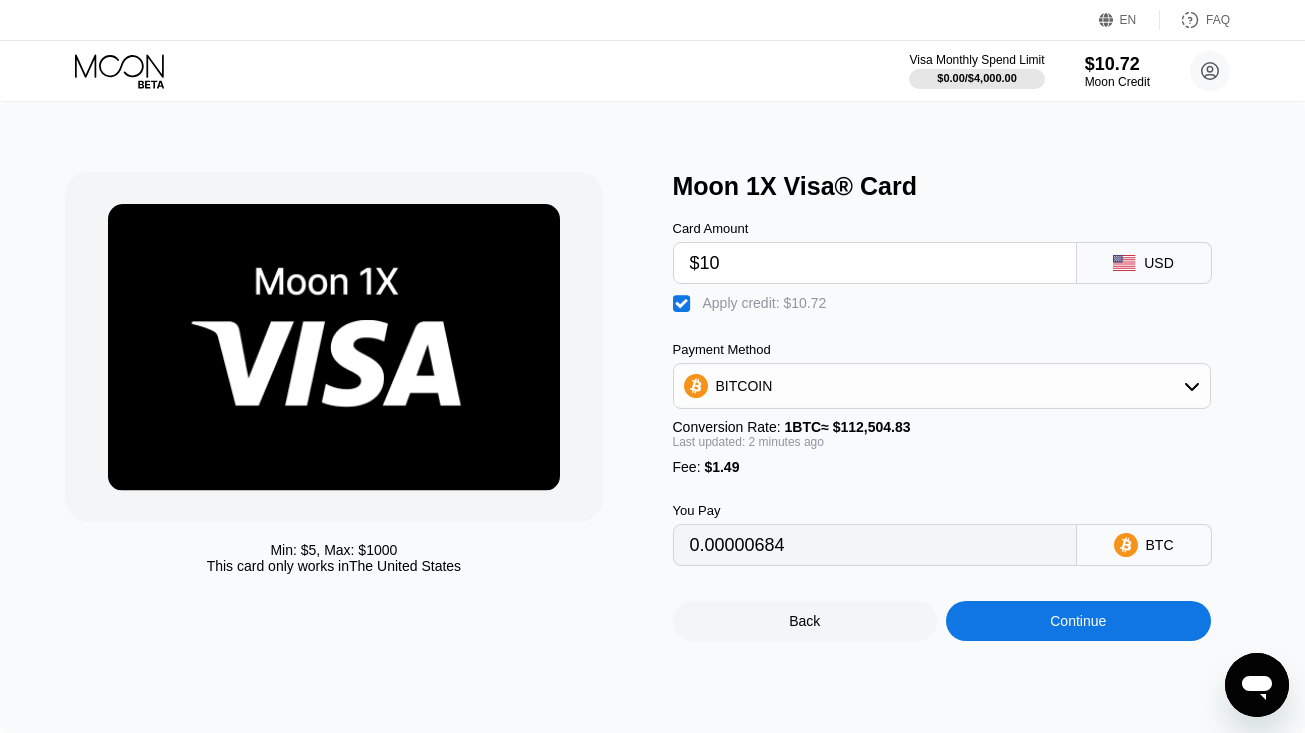 type on "0.00000685" 